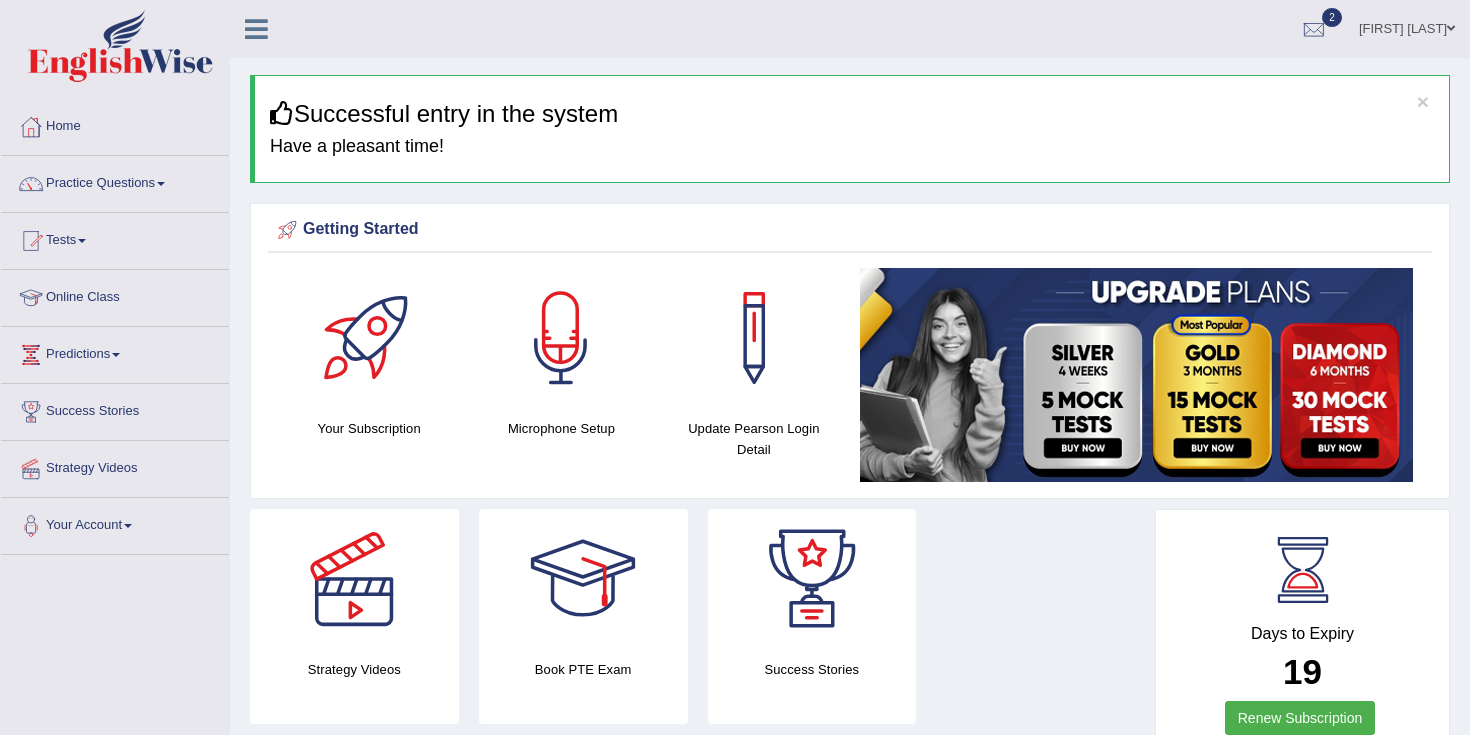scroll, scrollTop: 103, scrollLeft: 0, axis: vertical 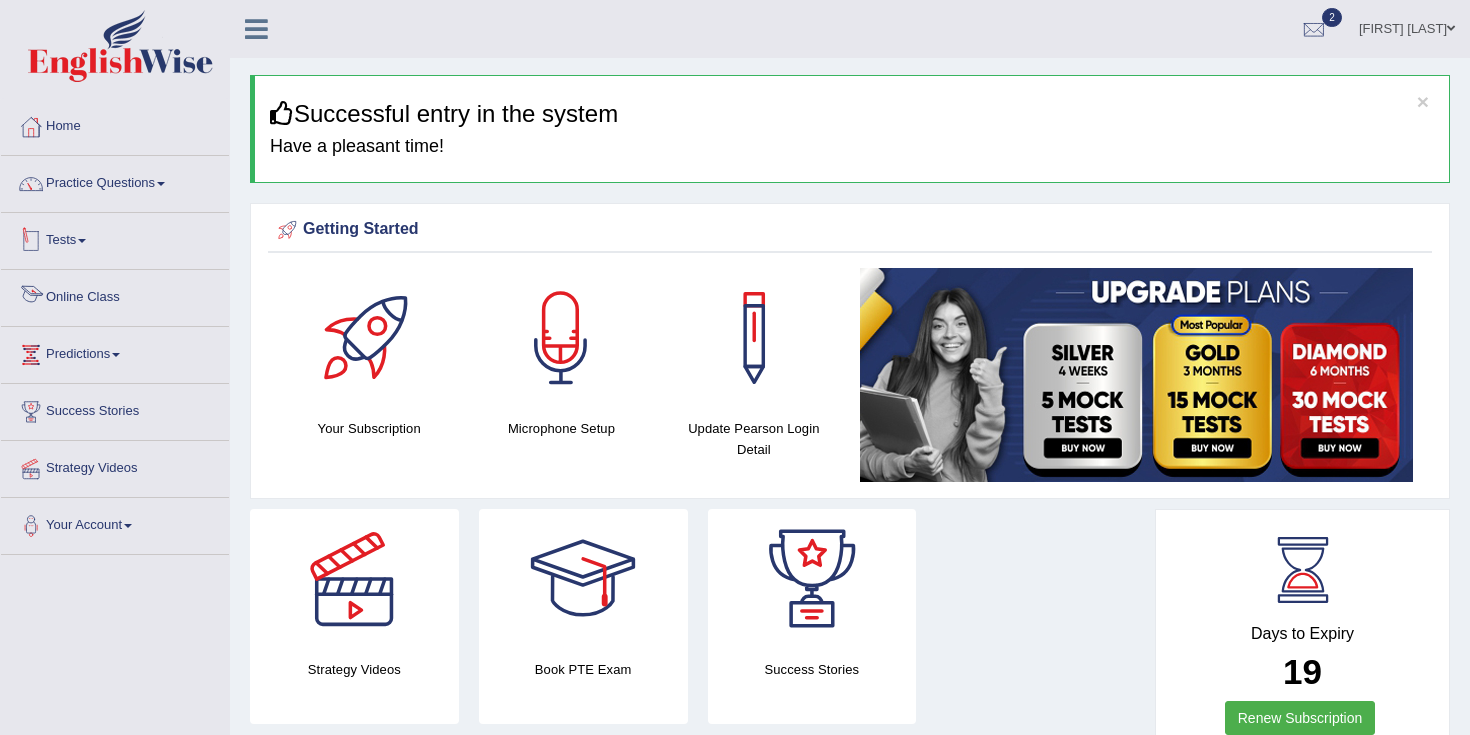 click on "Tests" at bounding box center (115, 238) 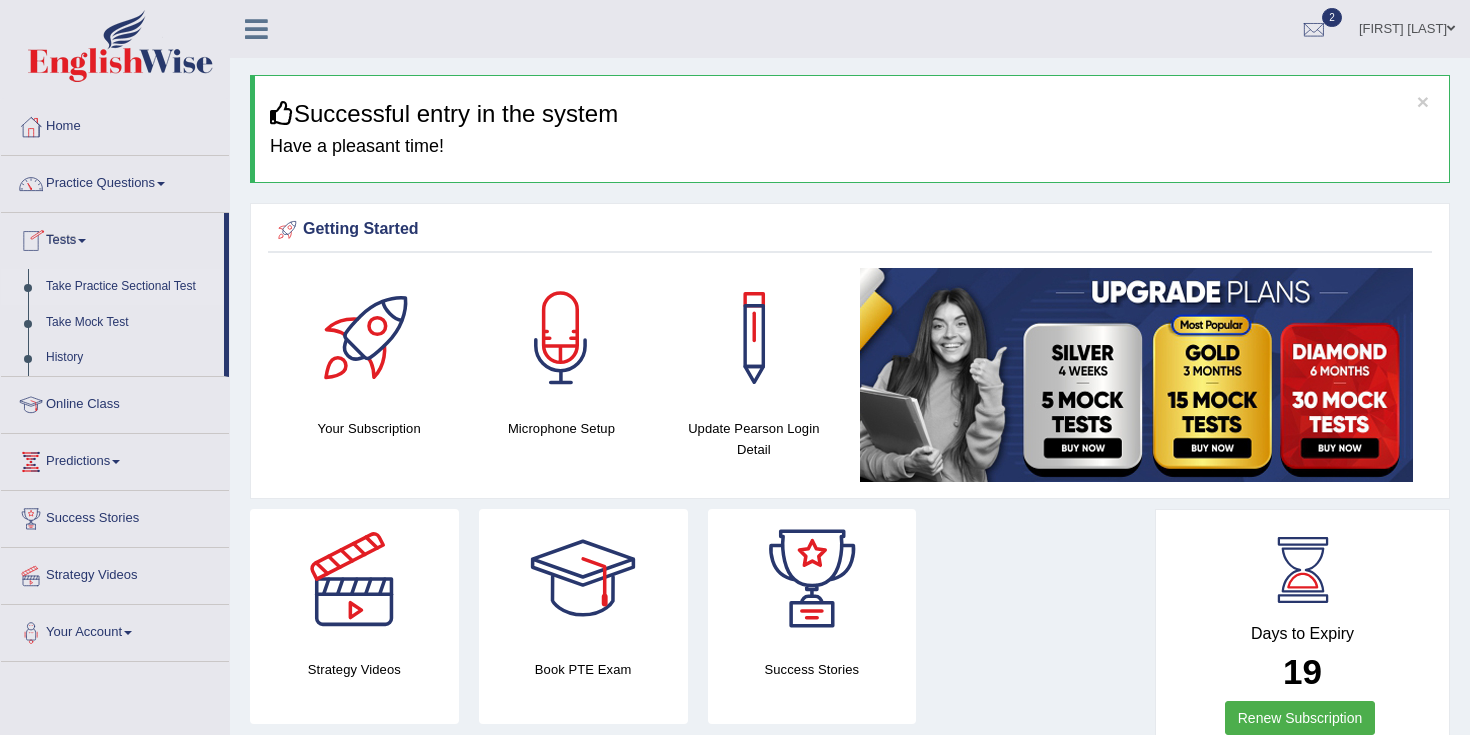 click on "Take Practice Sectional Test" at bounding box center [130, 287] 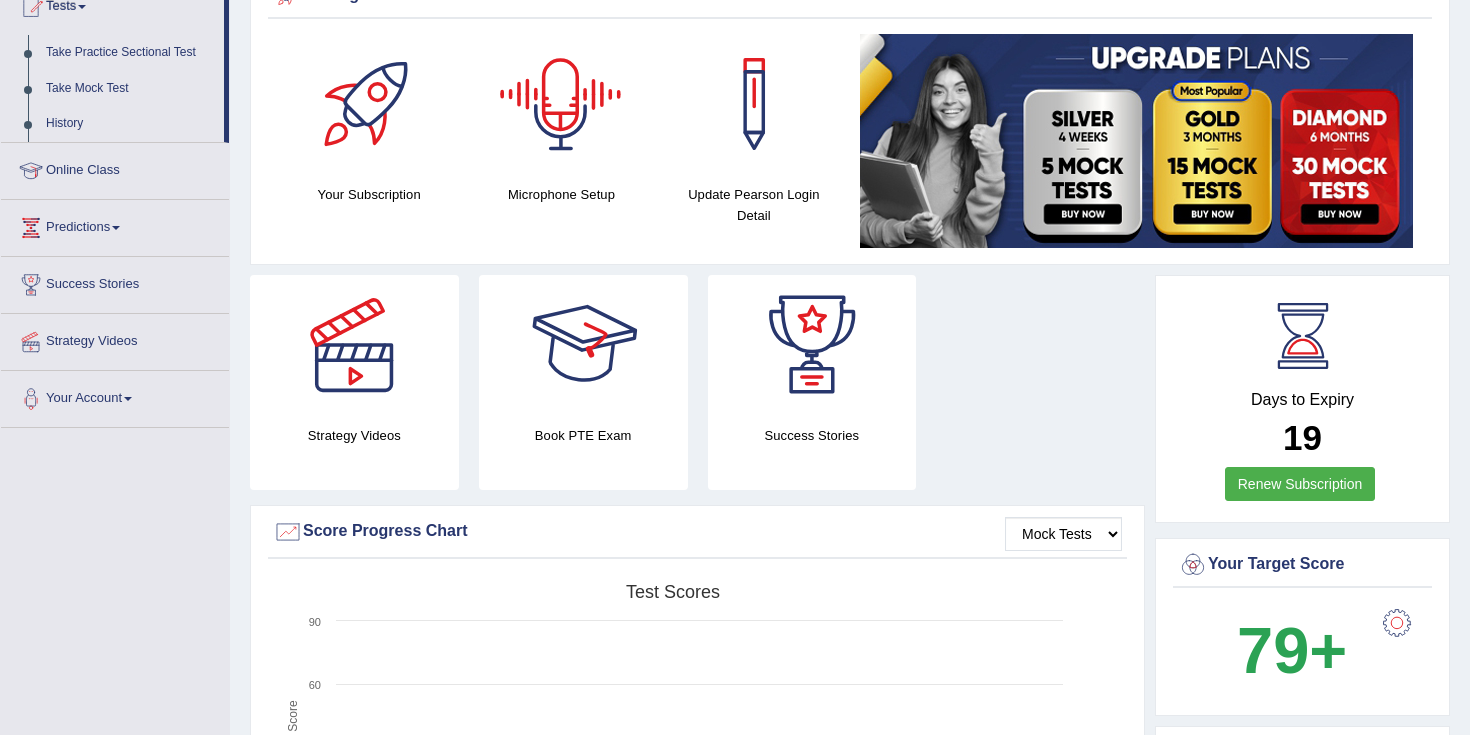 scroll, scrollTop: 212, scrollLeft: 0, axis: vertical 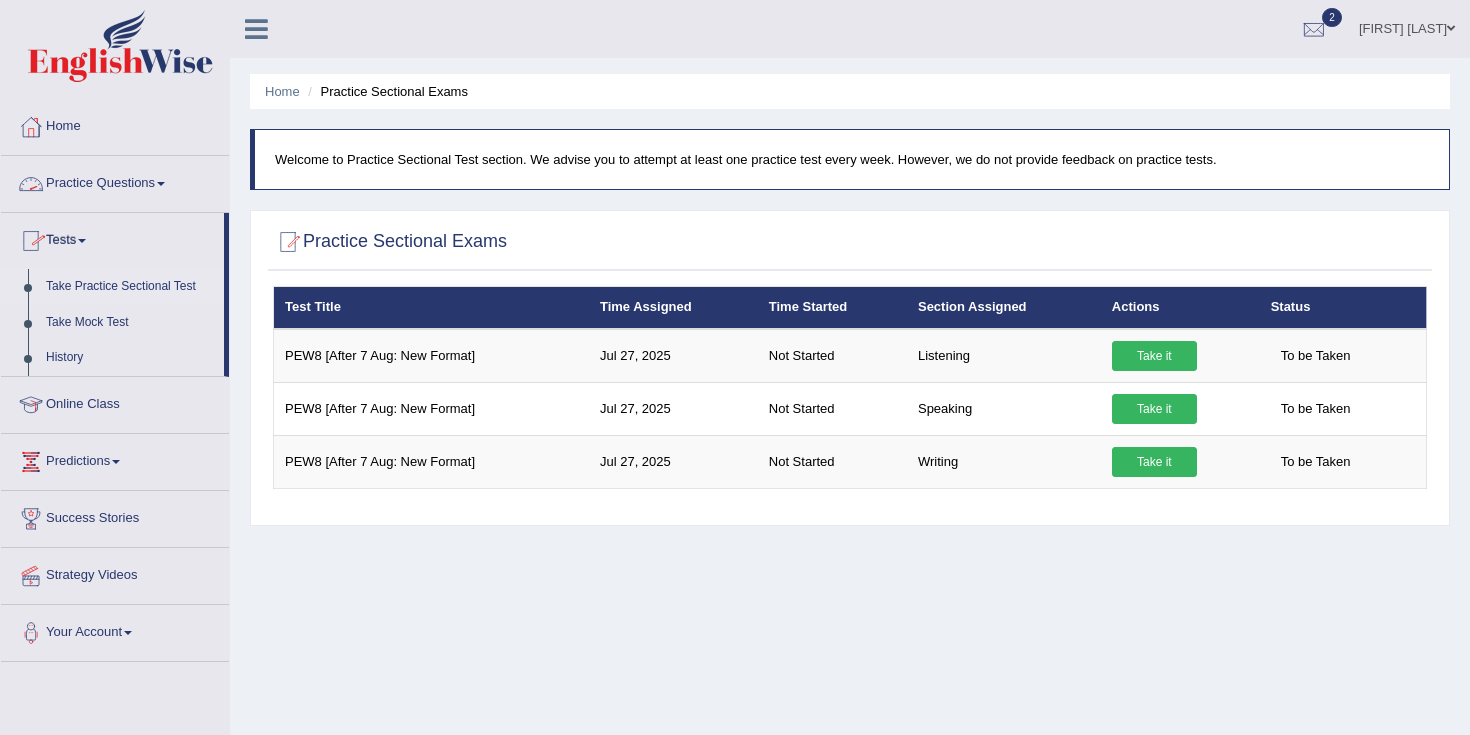 click on "Practice Questions" at bounding box center [115, 181] 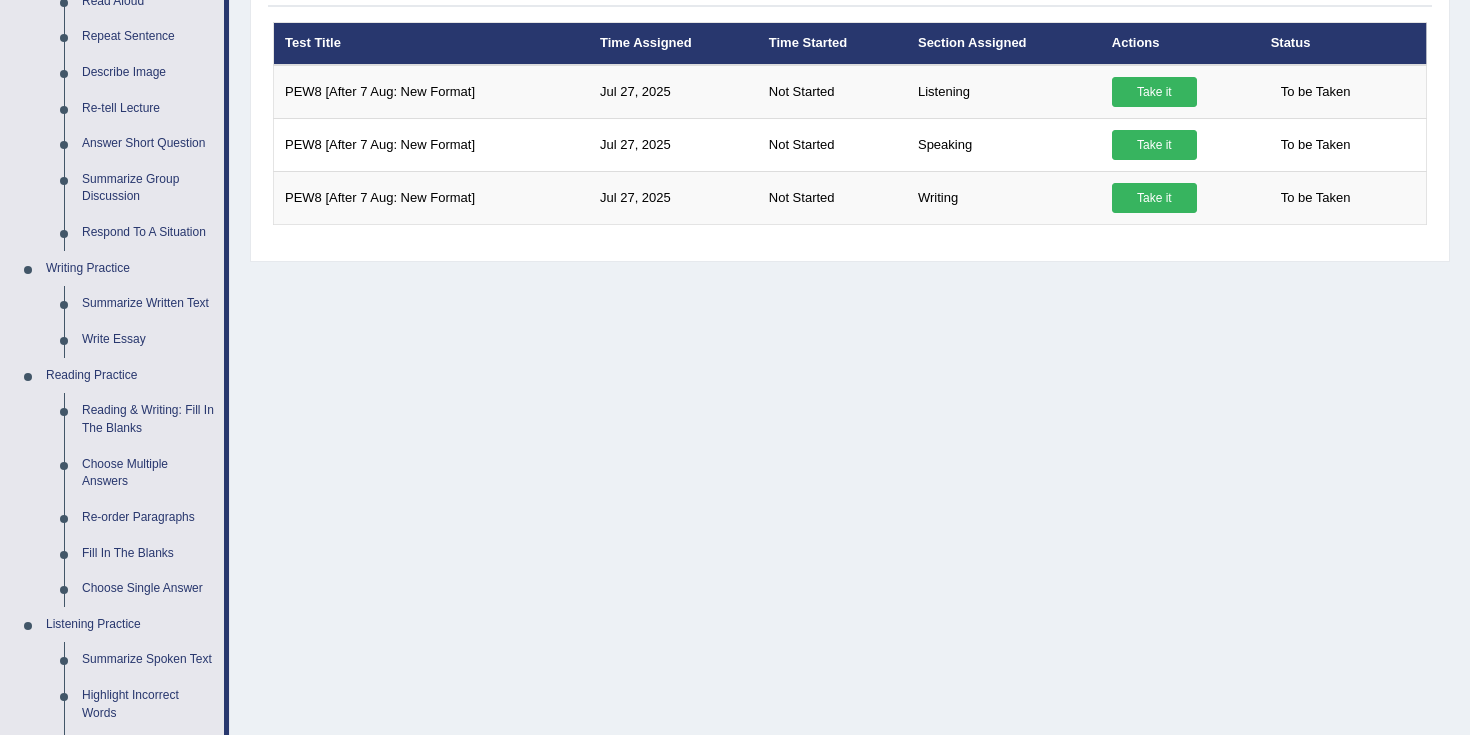 scroll, scrollTop: 269, scrollLeft: 0, axis: vertical 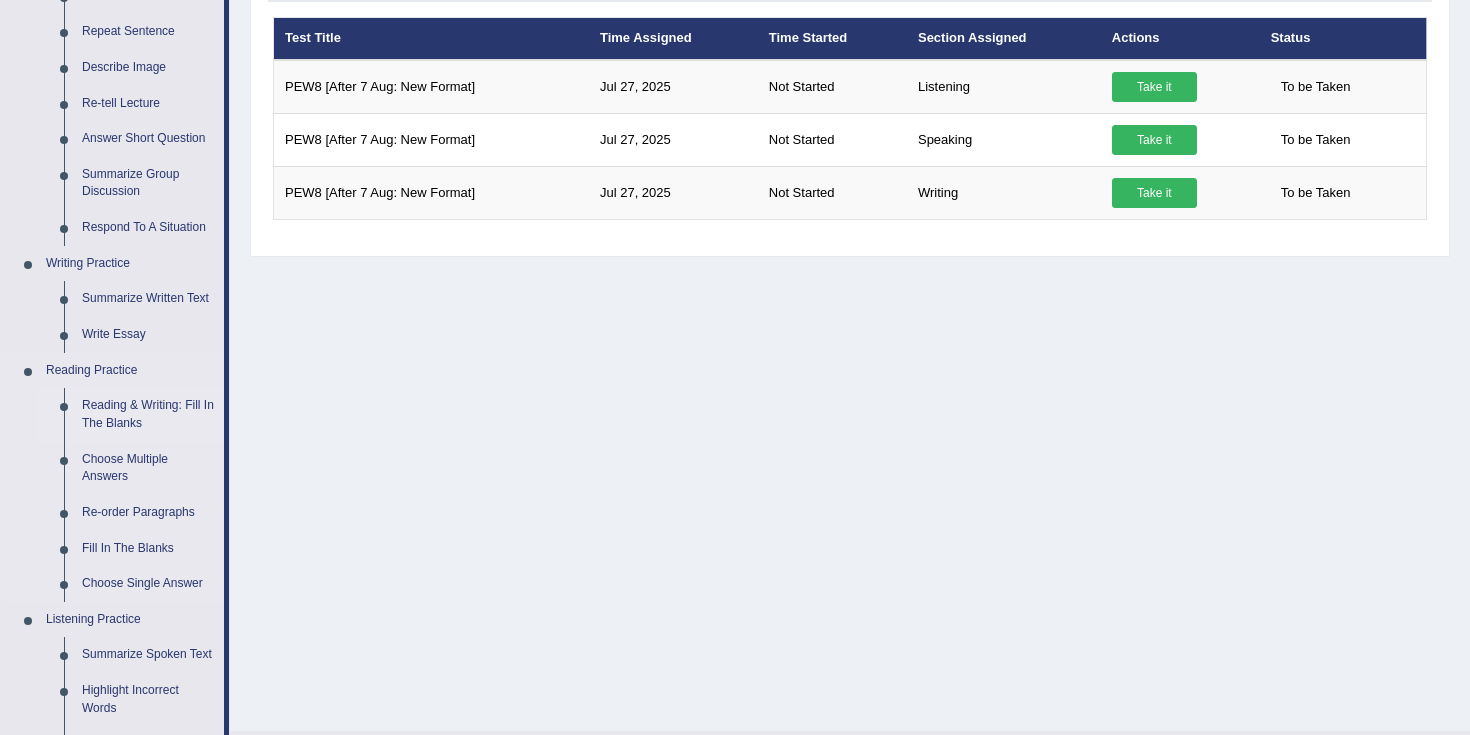 click on "Reading & Writing: Fill In The Blanks" at bounding box center (148, 414) 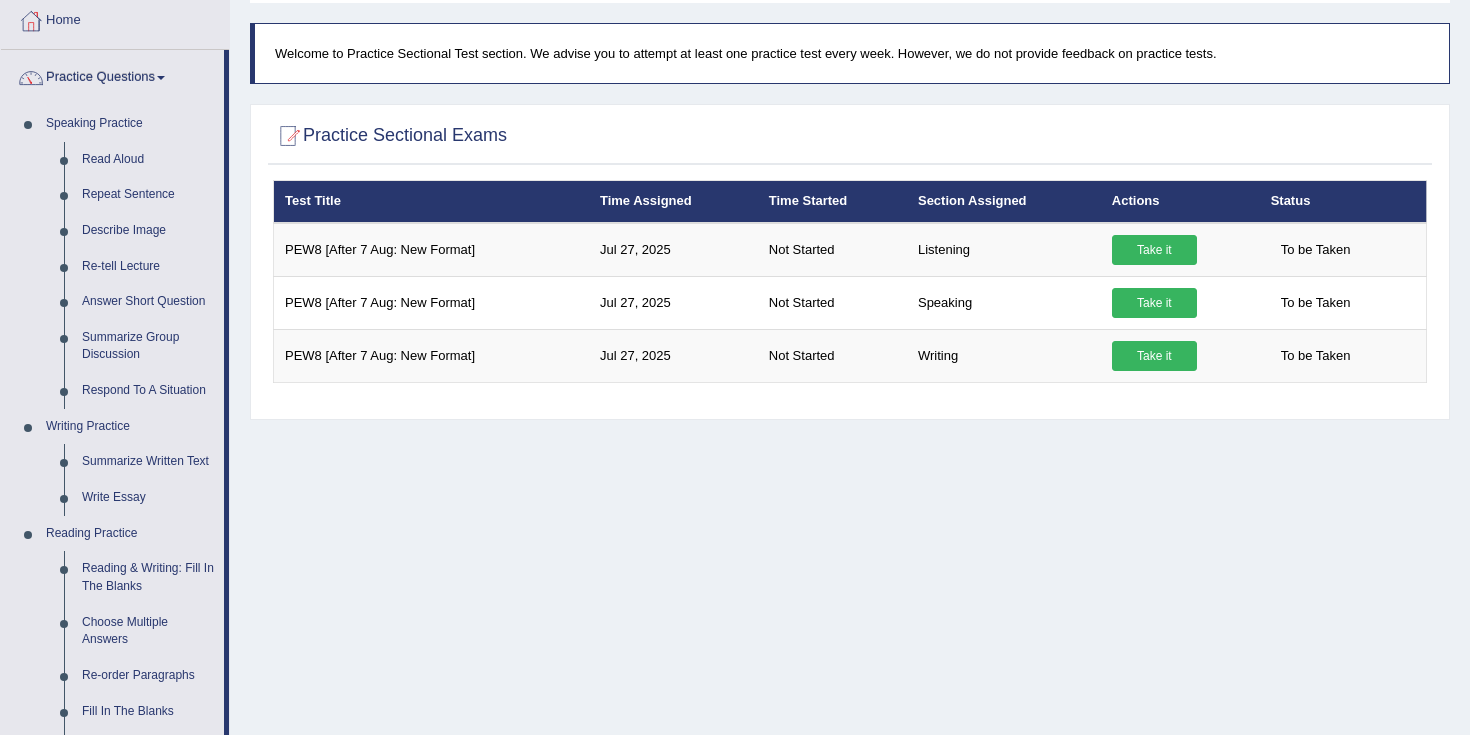 scroll, scrollTop: 0, scrollLeft: 0, axis: both 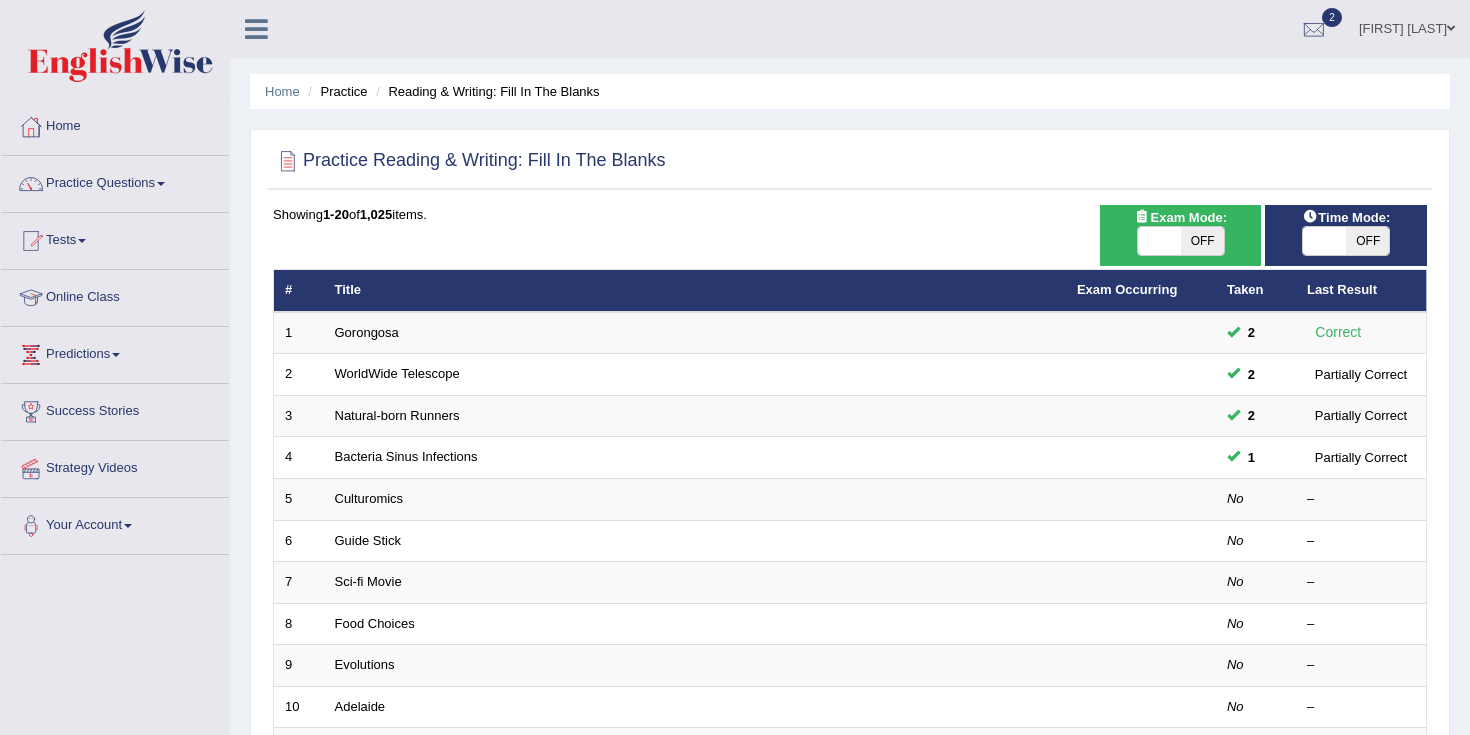 click on "OFF" at bounding box center [1202, 241] 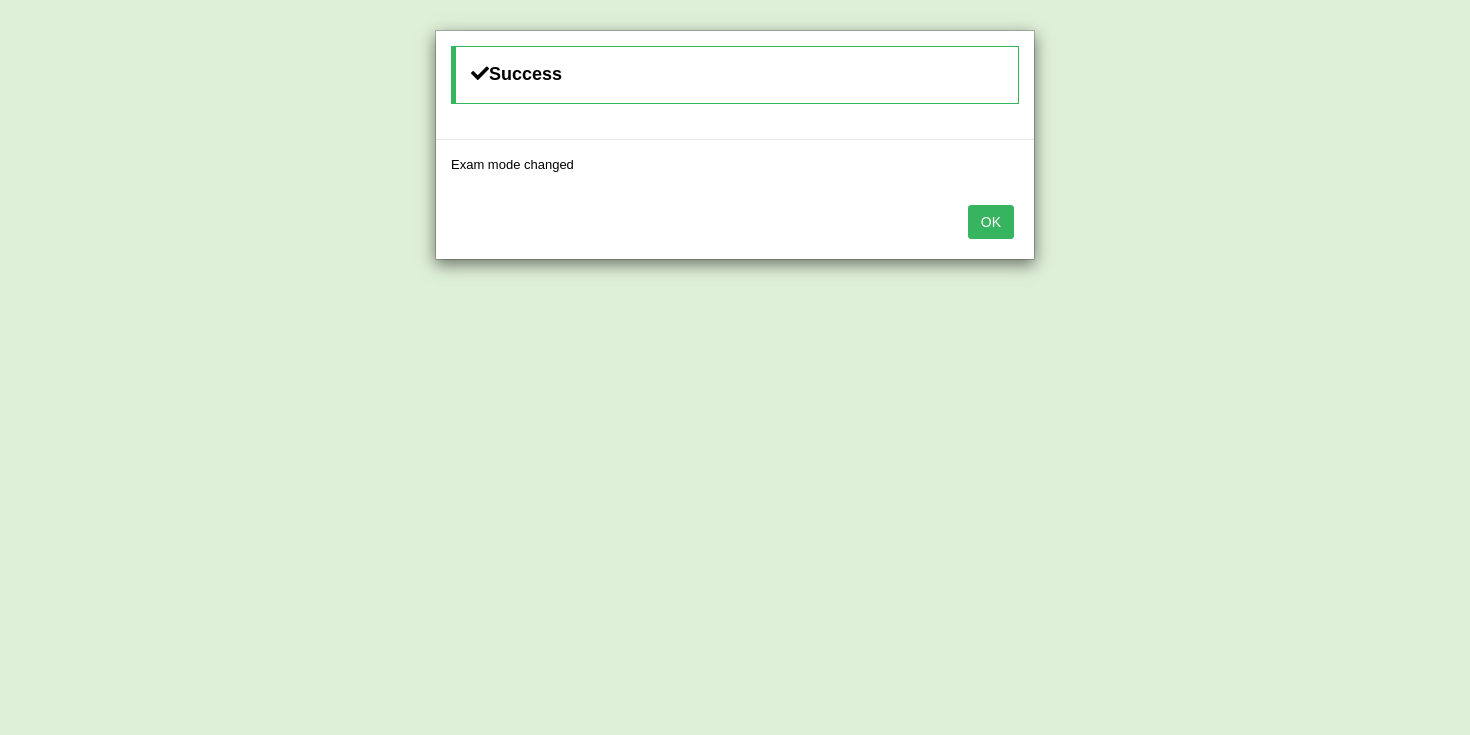 click on "OK" at bounding box center [991, 222] 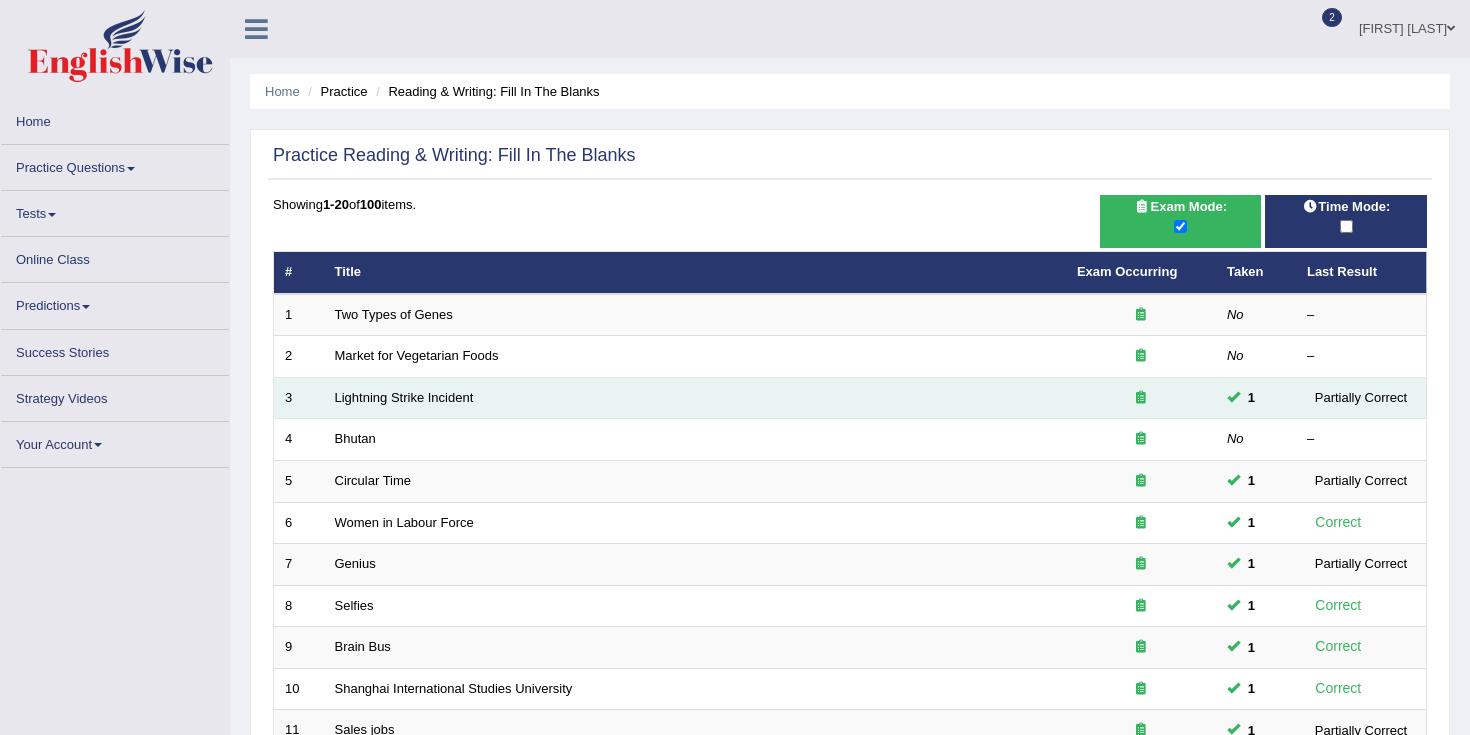 scroll, scrollTop: 0, scrollLeft: 0, axis: both 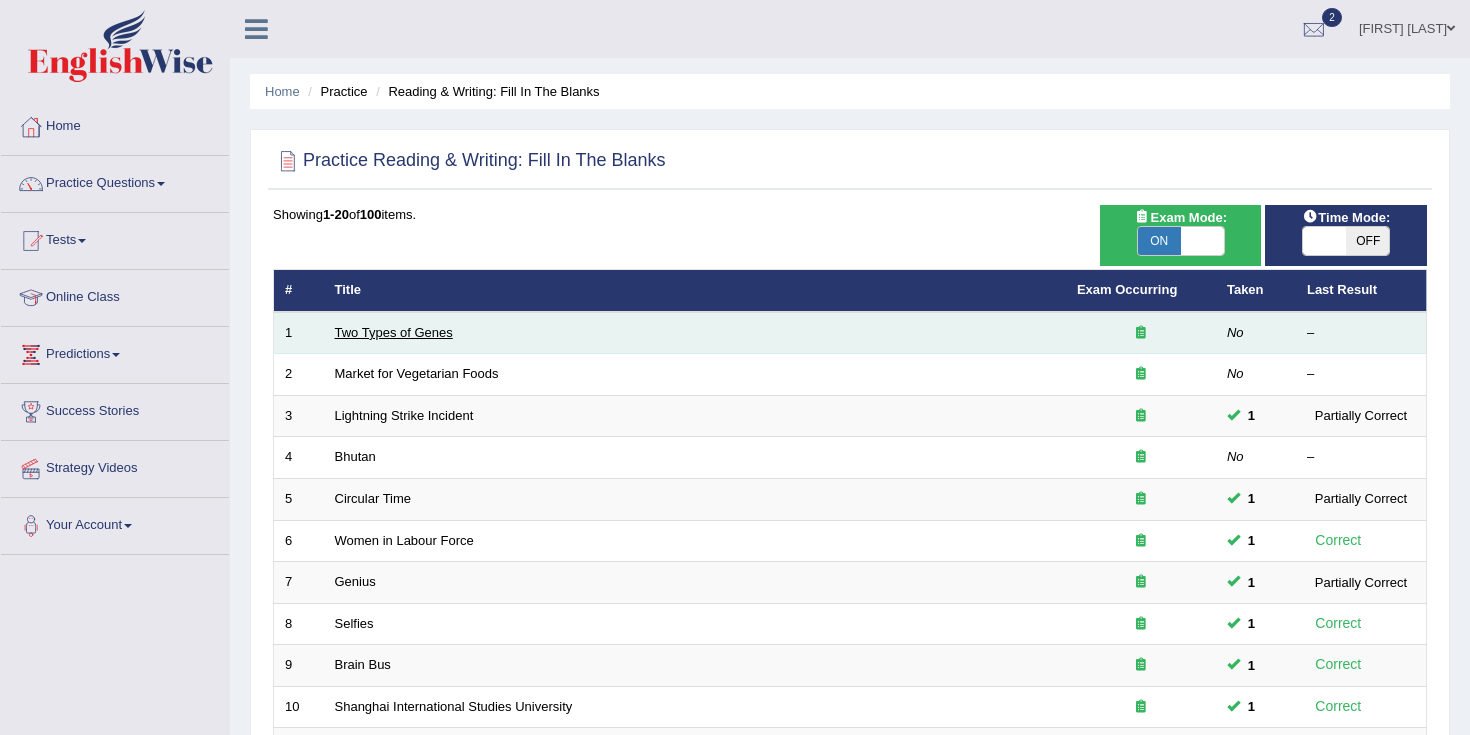 click on "Two Types of Genes" at bounding box center (394, 332) 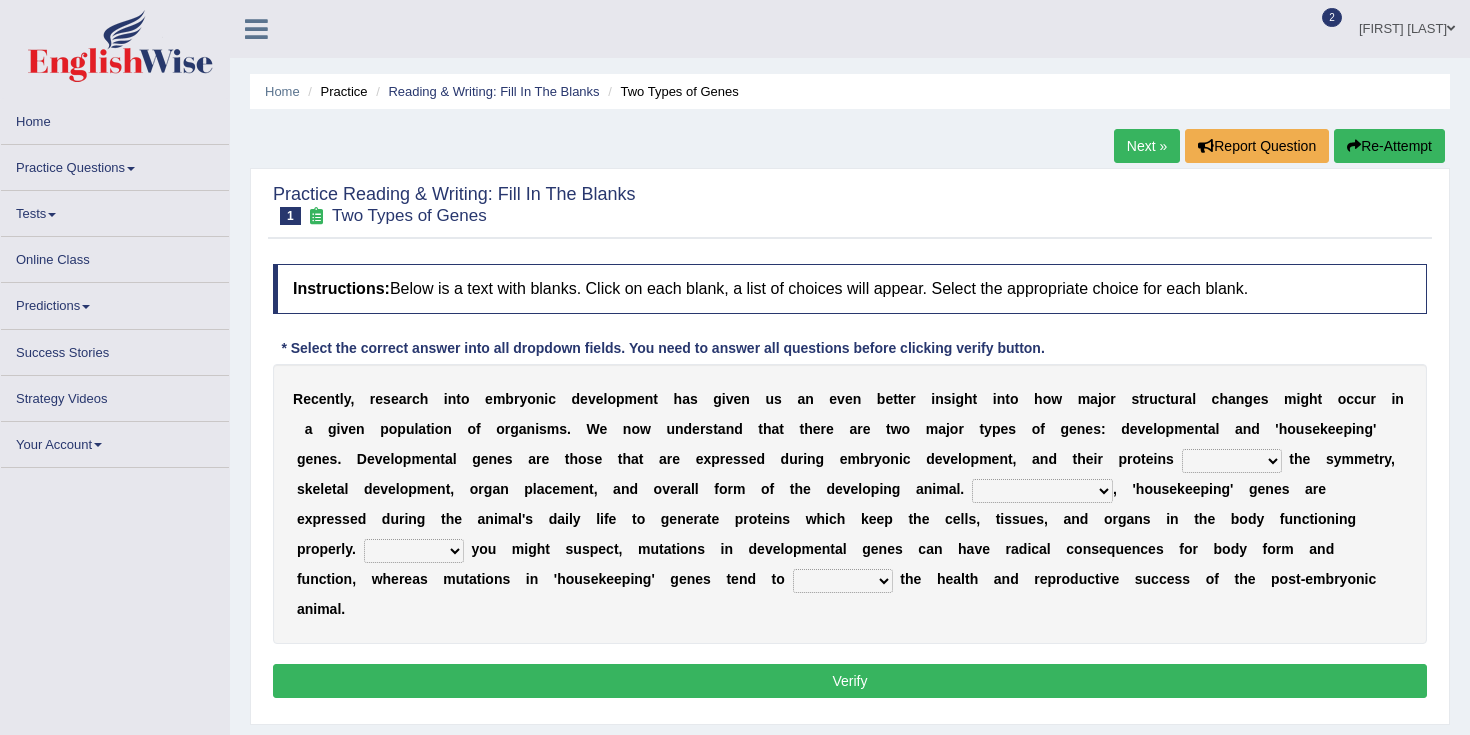 scroll, scrollTop: 0, scrollLeft: 0, axis: both 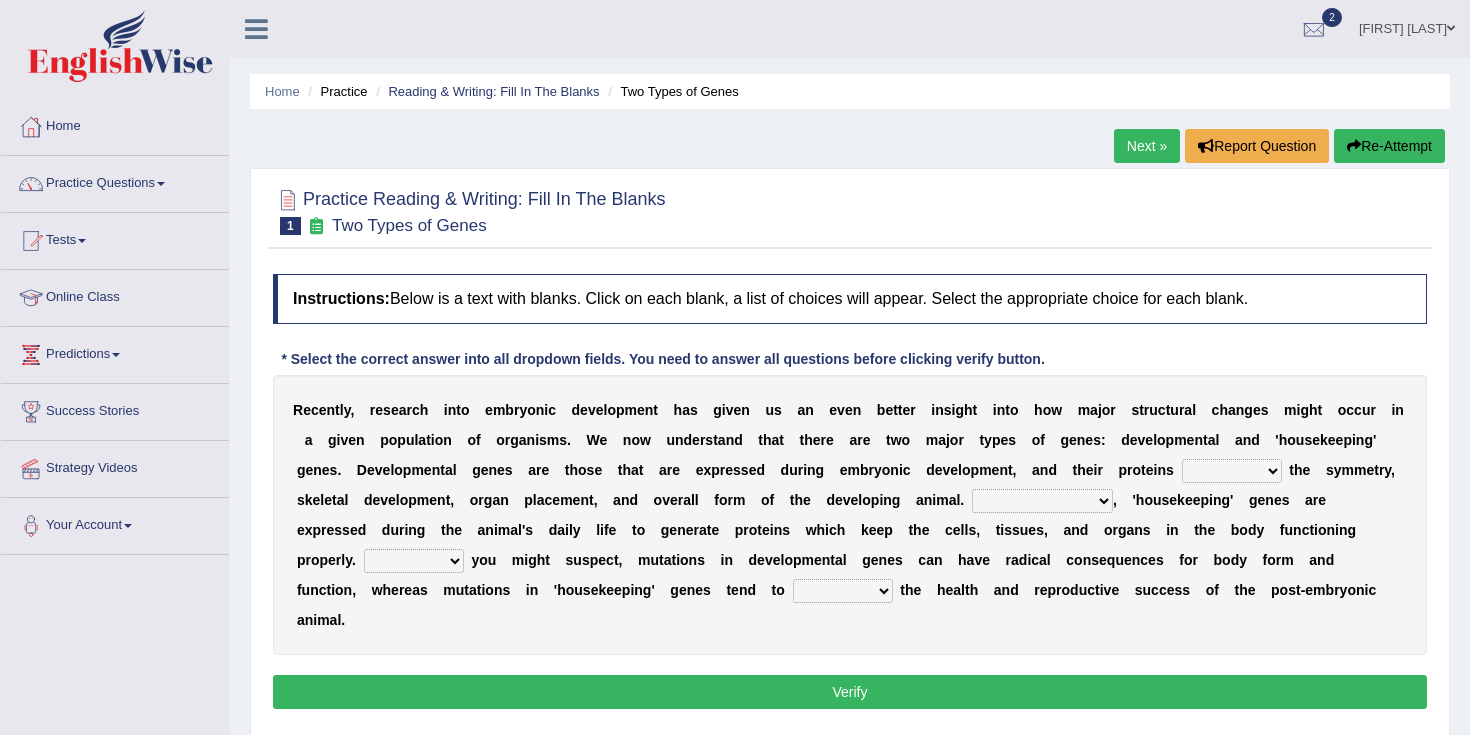 click on "push control hold elevate" at bounding box center (1232, 471) 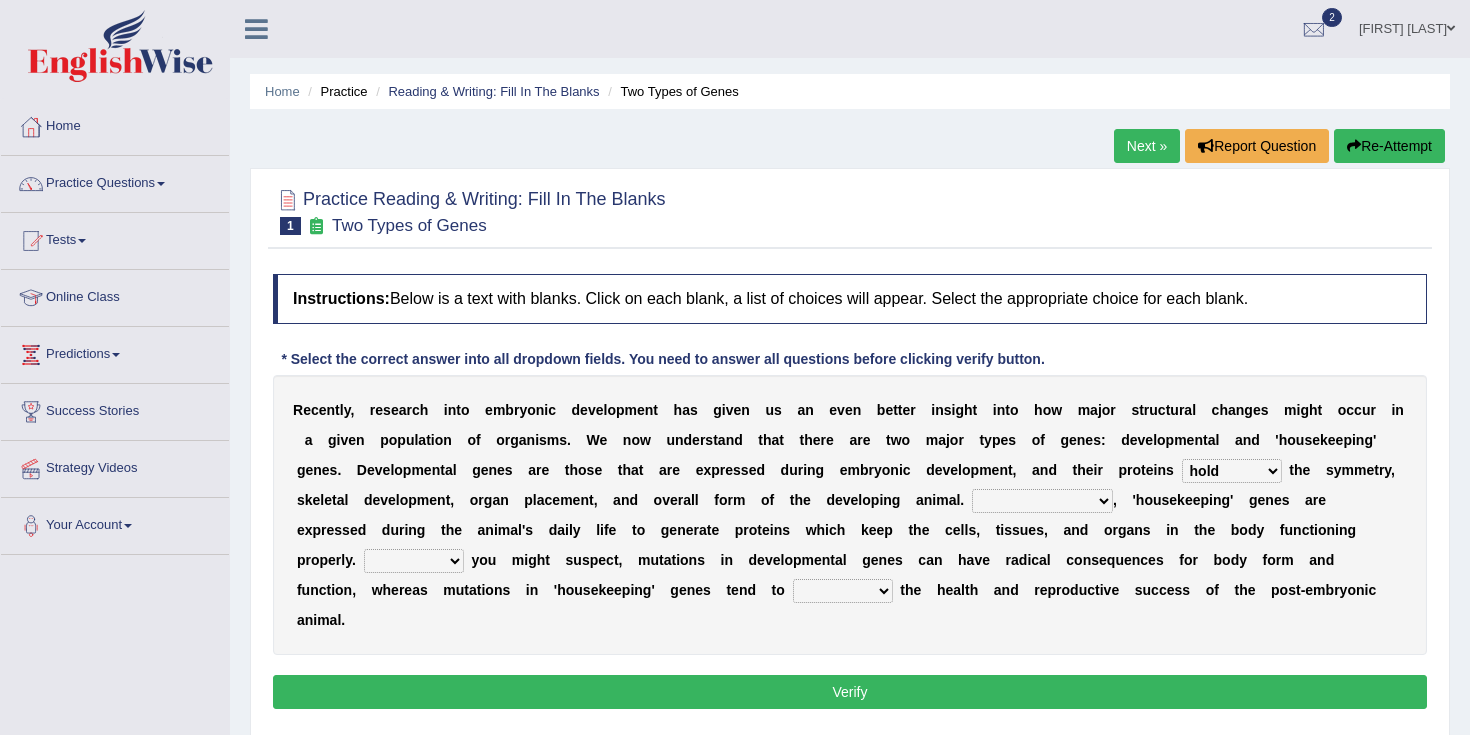 click on "Correspondingly Inclusively Conversely In contrast" at bounding box center [1042, 501] 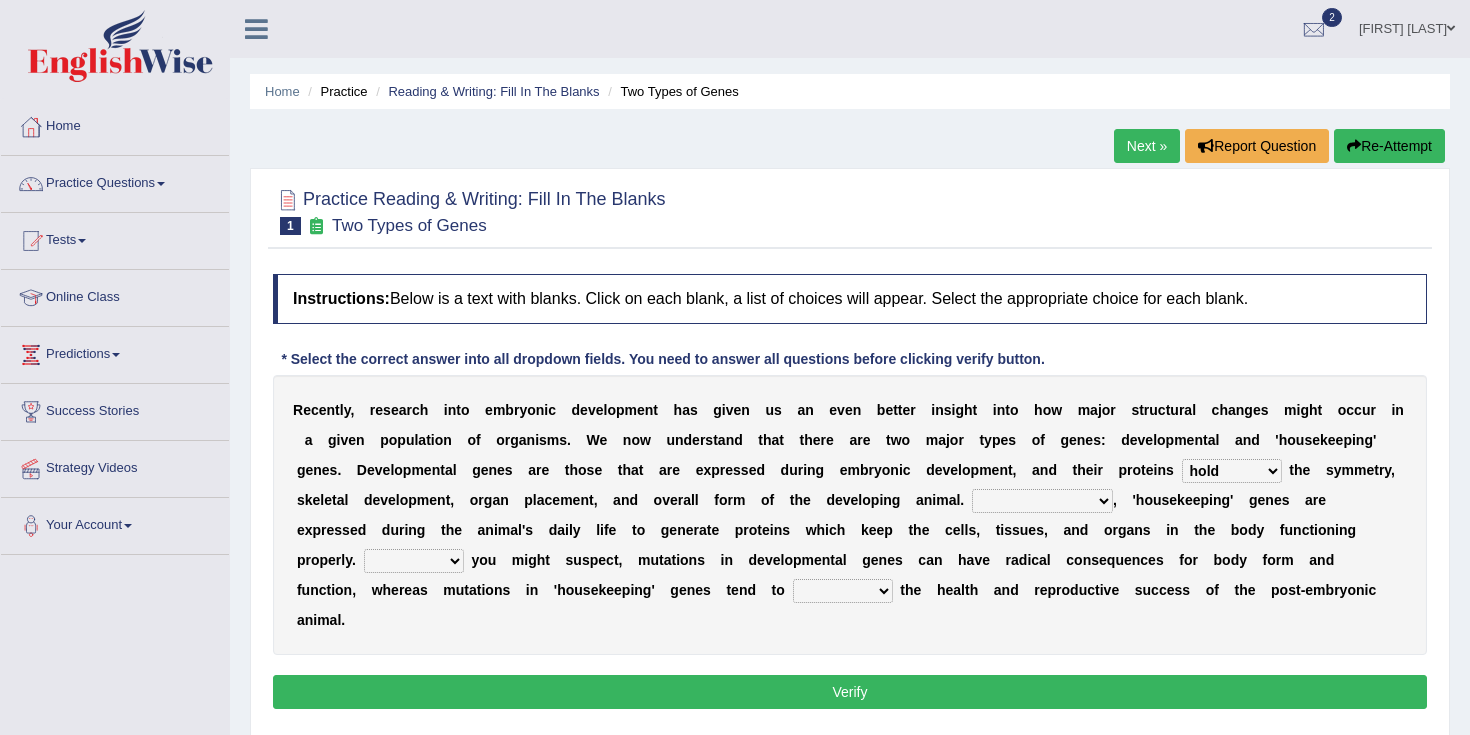 select on "In contrast" 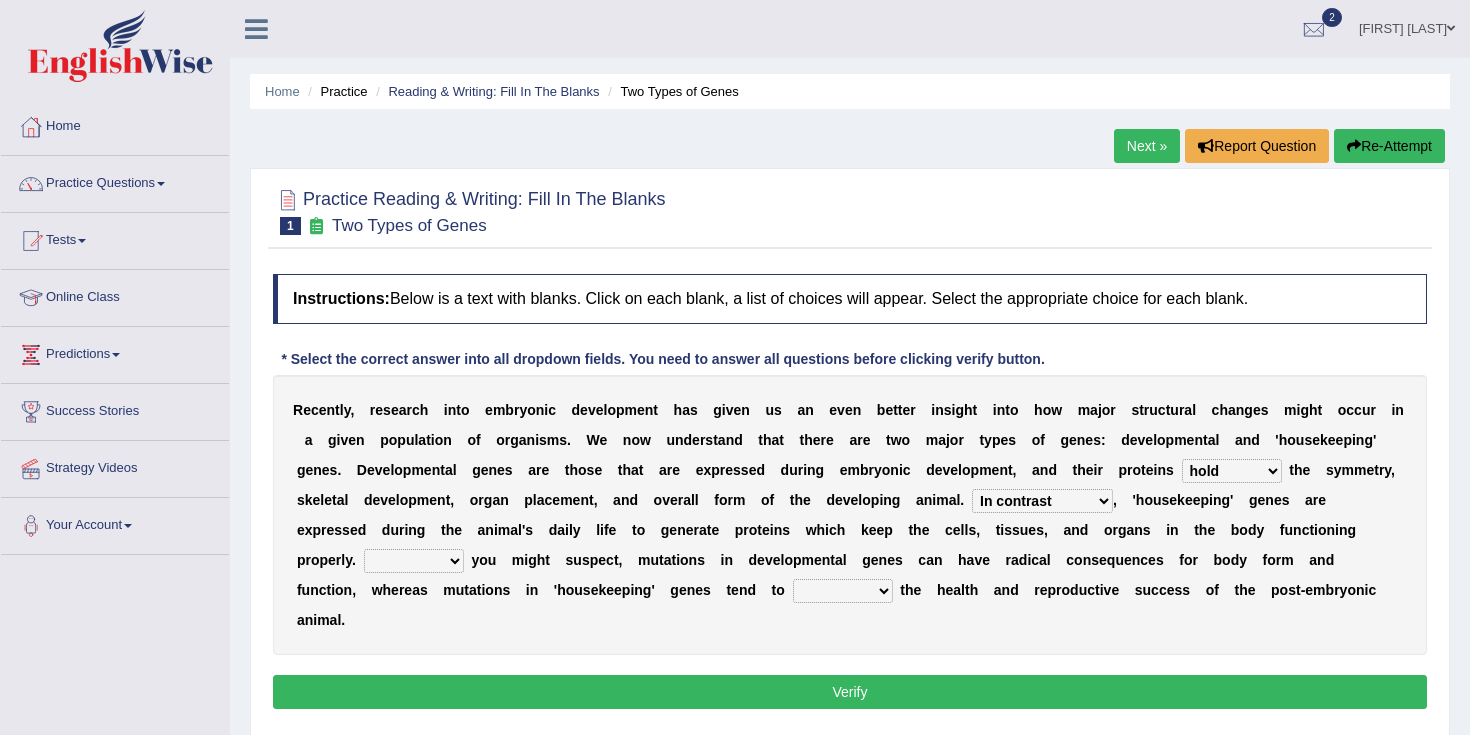 click on "For As With Within" at bounding box center [414, 561] 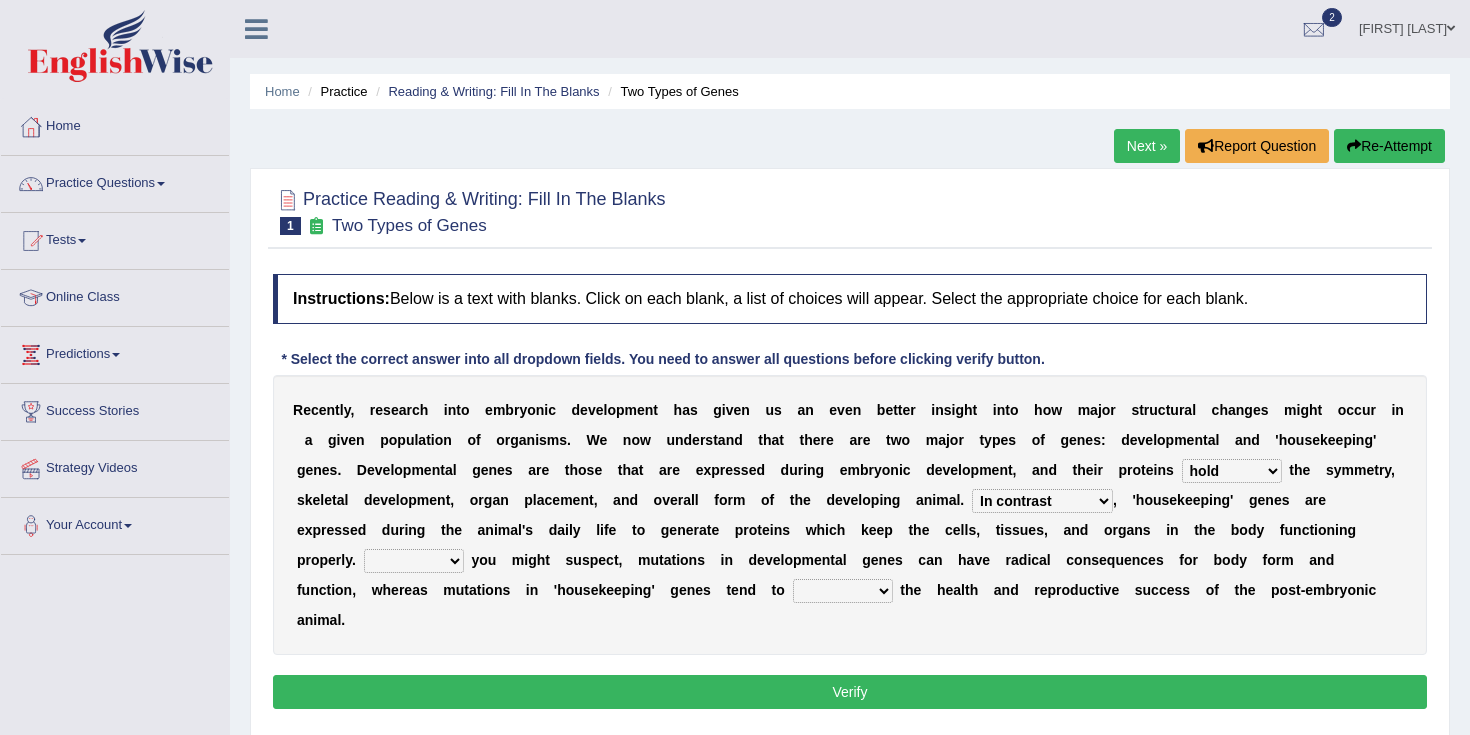 select on "As" 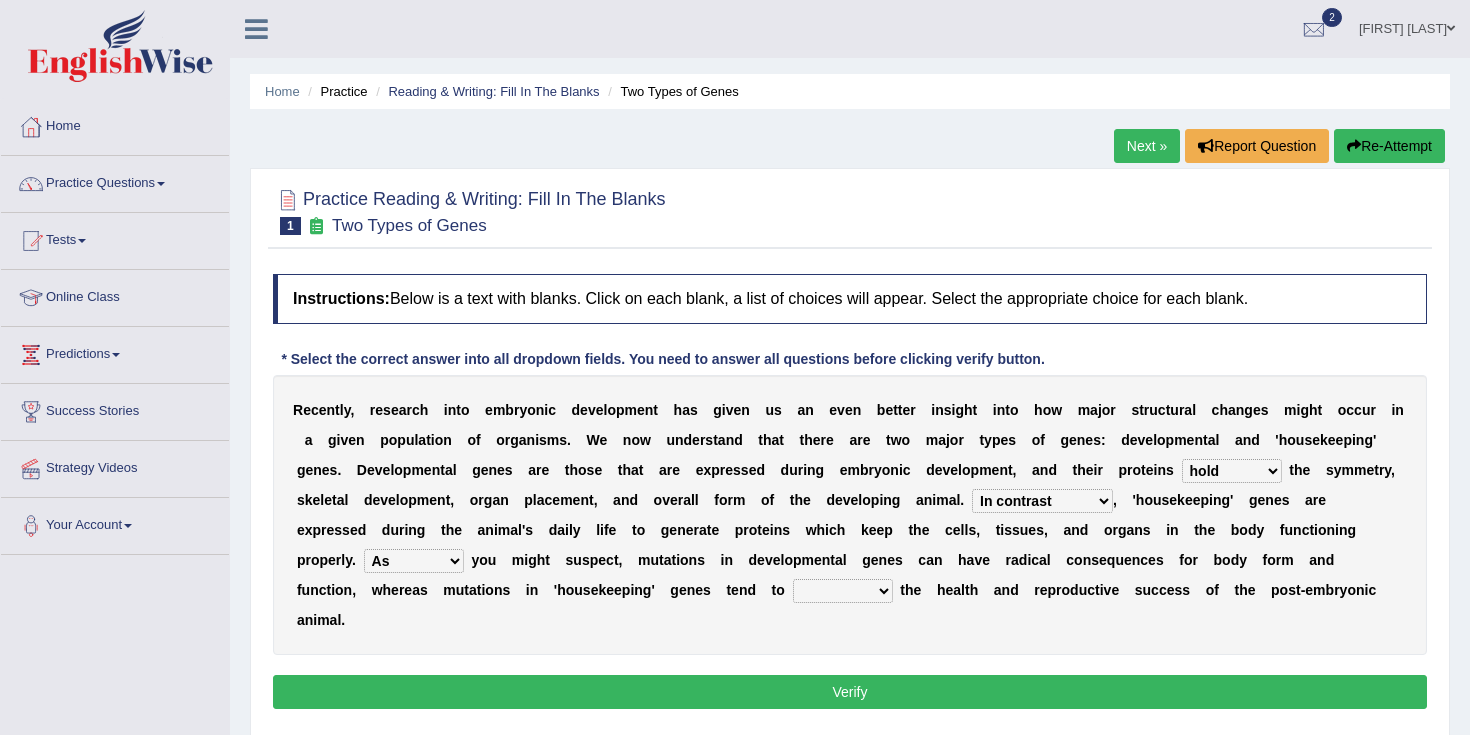 click on "affect effect interrupt defect" at bounding box center [843, 591] 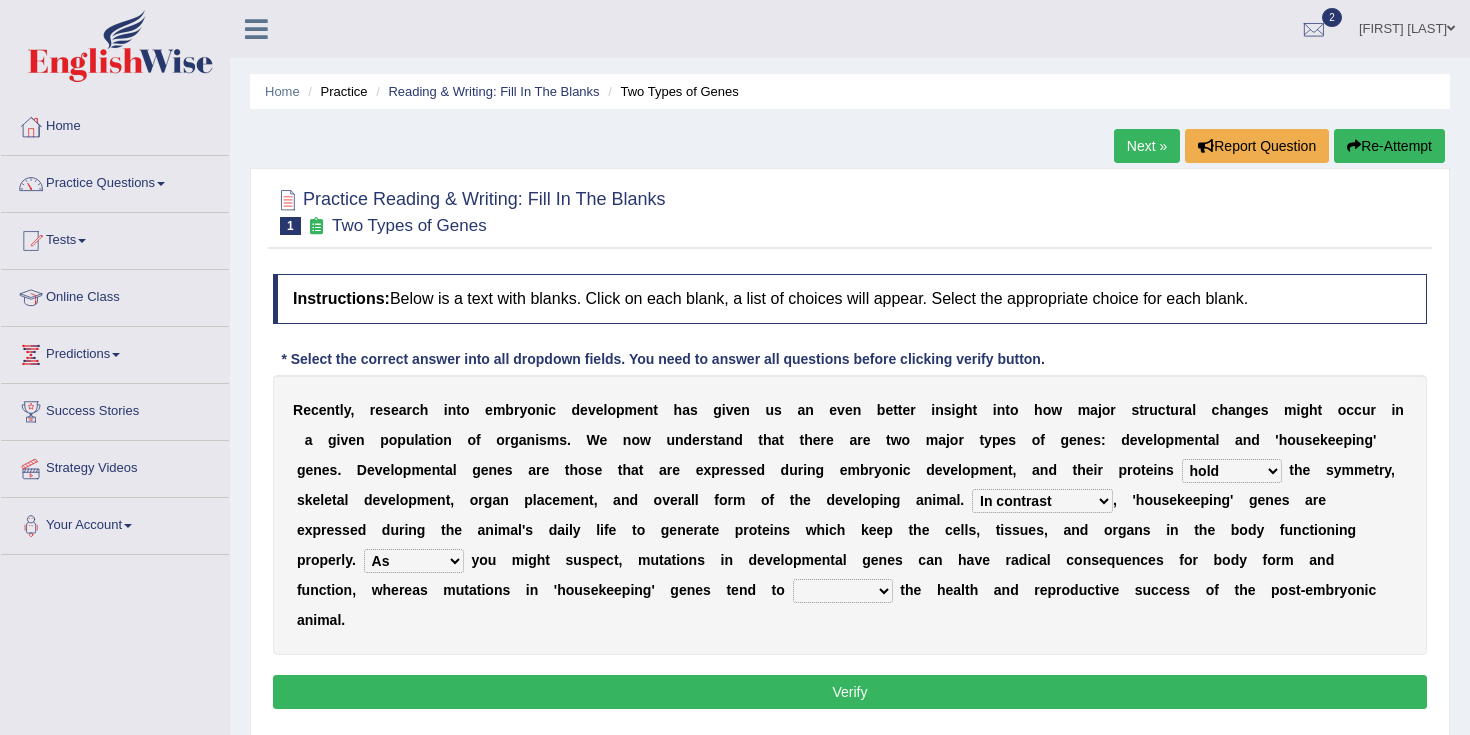 select on "effect" 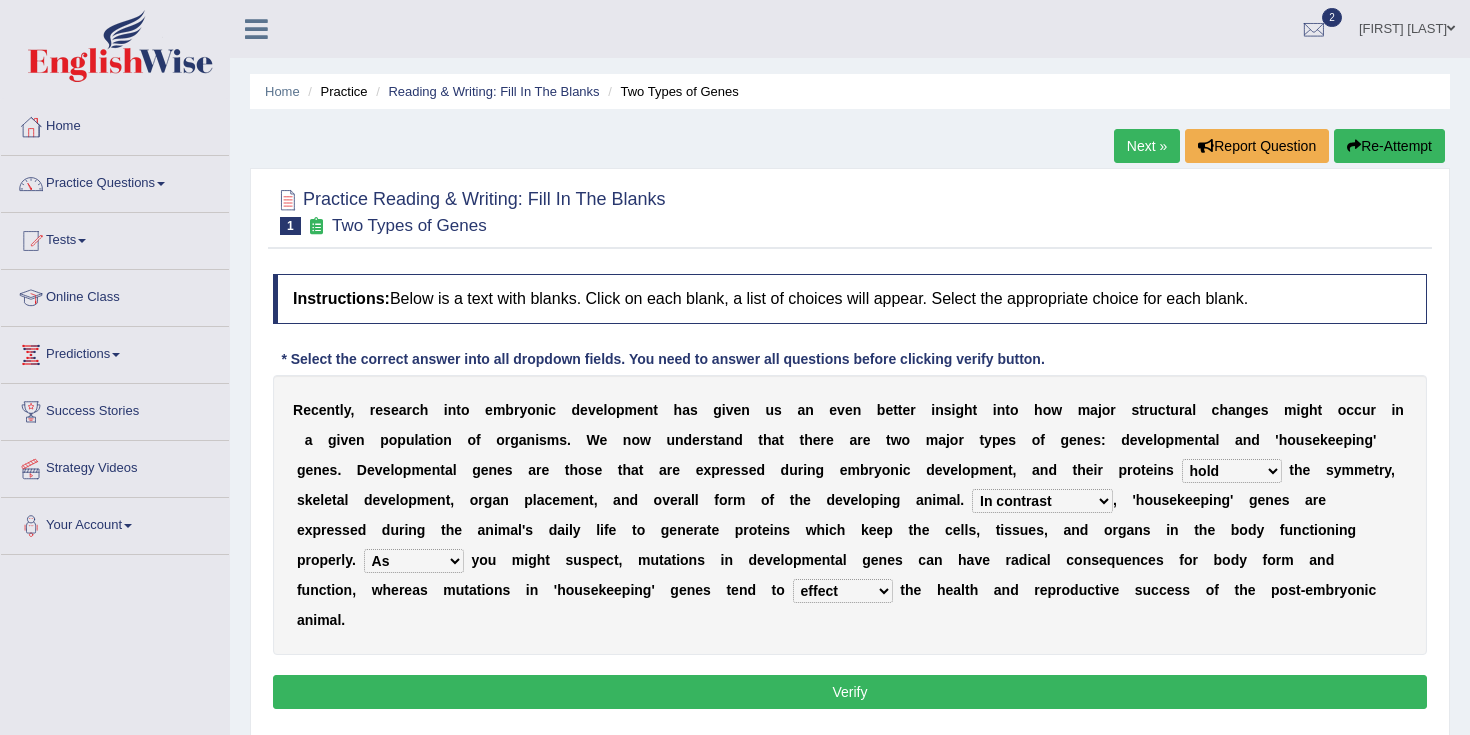 click on "Instructions:  Below is a text with blanks. Click on each blank, a list of choices will appear. Select the appropriate choice for each blank.
* Select the correct answer into all dropdown fields. You need to answer all questions before clicking verify button. R e c e n t l y ,       r e s e a r c h       i n t o       e m b r y o n i c       d e v e l o p m e n t       h a s       g i v e n       u s       a n       e v e n       b e t t e r       i n s i g h t       i n t o       h o w       m a j o r       s t r u c t u r a l       c h a n g e s       m i g h t       o c c u r       i n       a       g i v e n       p o p u l a t i o n       o f       o r g a n i s m s .       W e       n o w       u n d e r s t a n d       t h a t       t h e r e       a r e       t w o       m a j o r       t y p e s       o f       g e n e s :       d e v e l o p m e n t a l       a n d       ' h o u s e k e e p i n g '       g e" at bounding box center [850, 494] 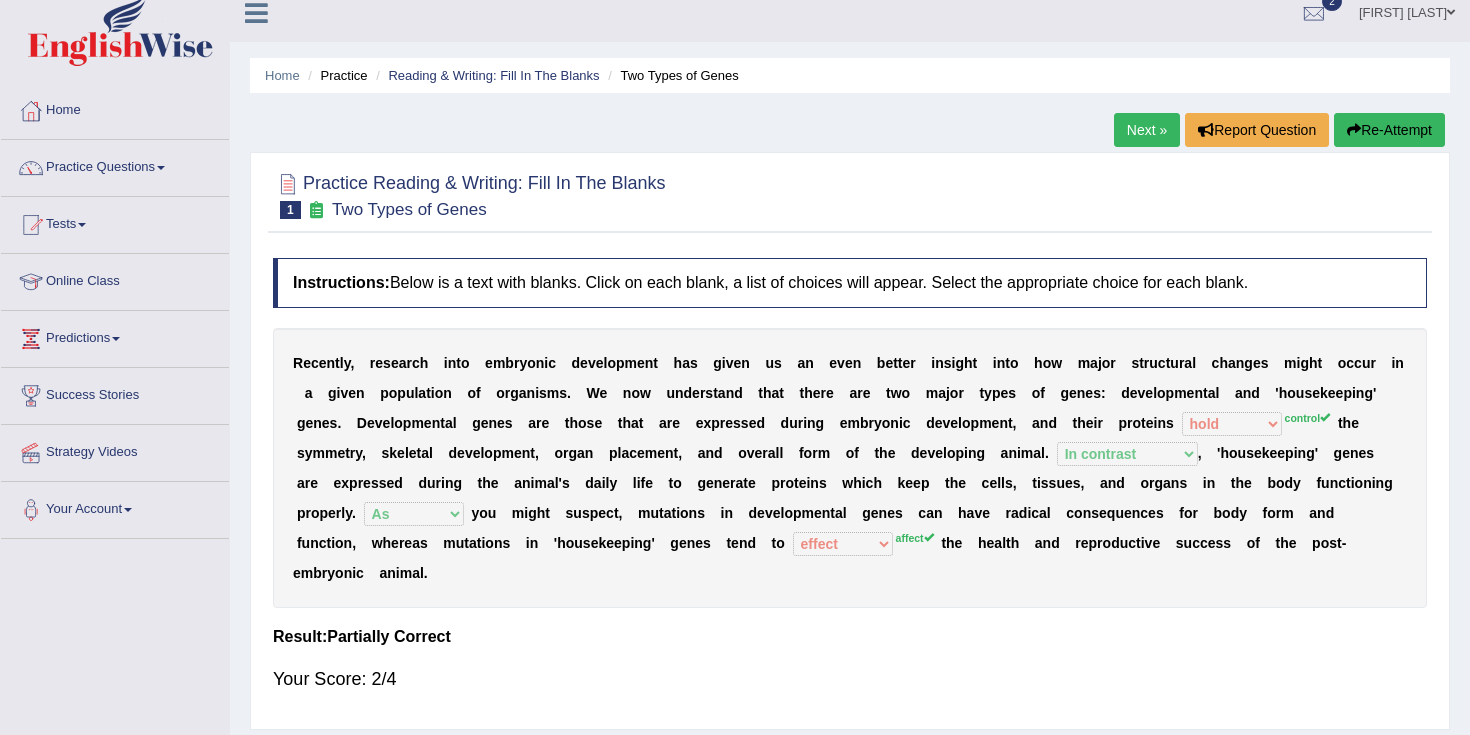 scroll, scrollTop: 13, scrollLeft: 0, axis: vertical 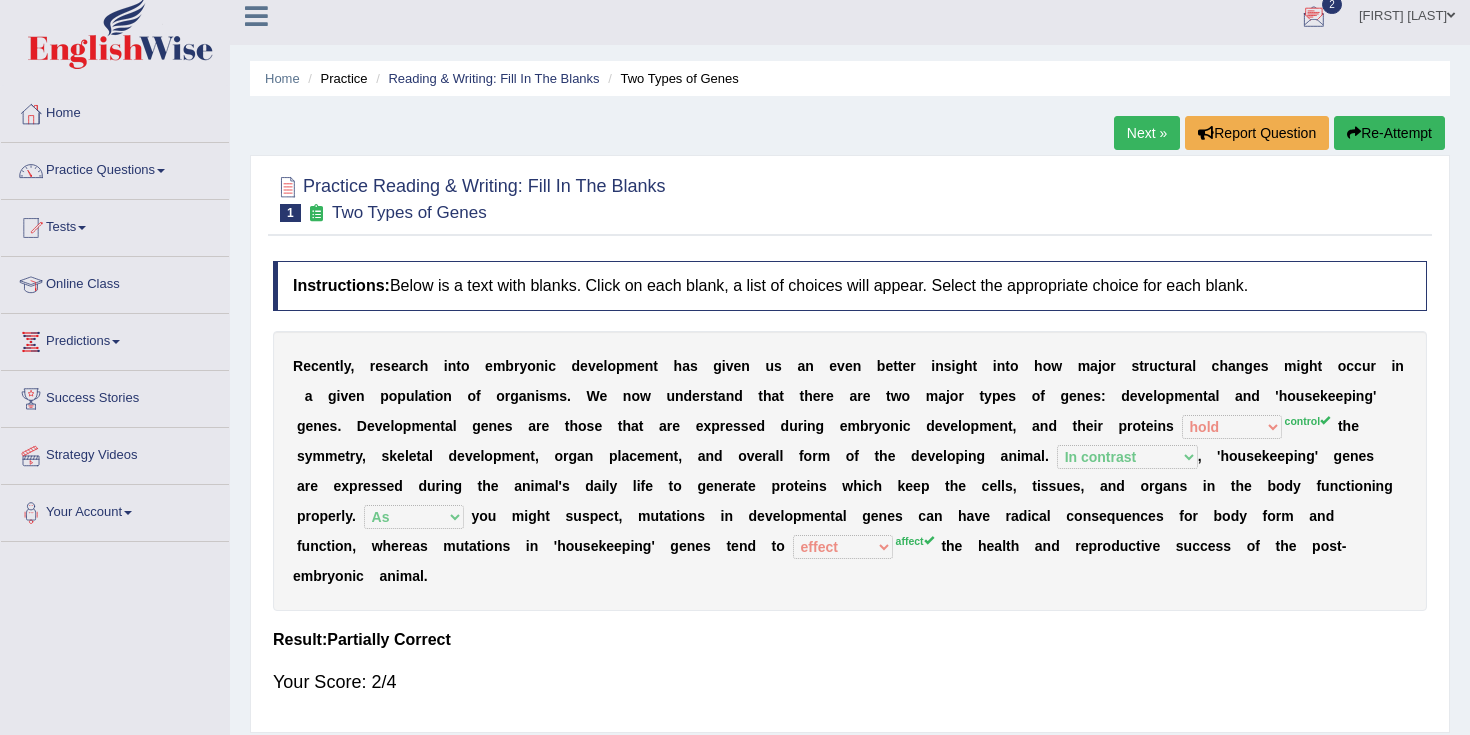 click on "Next »" at bounding box center [1147, 133] 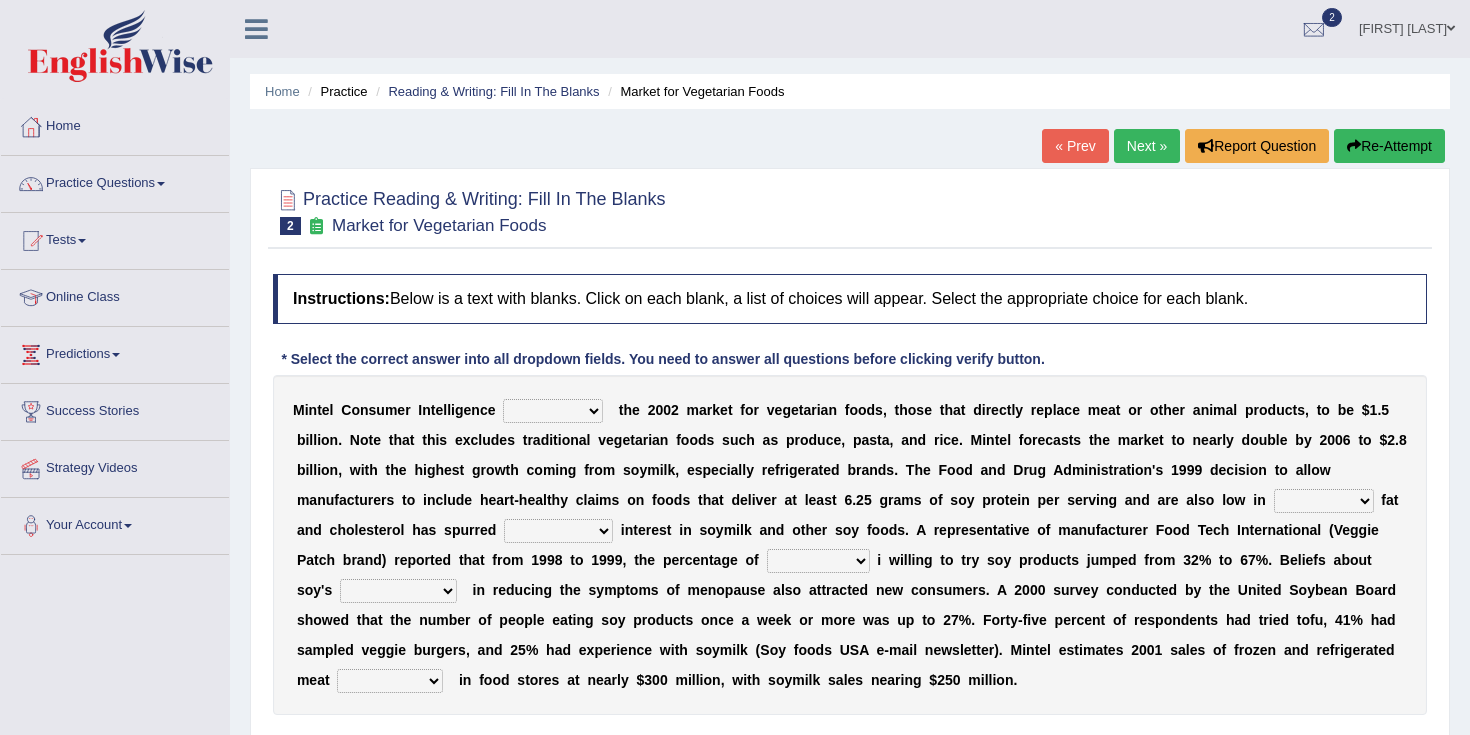 scroll, scrollTop: 55, scrollLeft: 0, axis: vertical 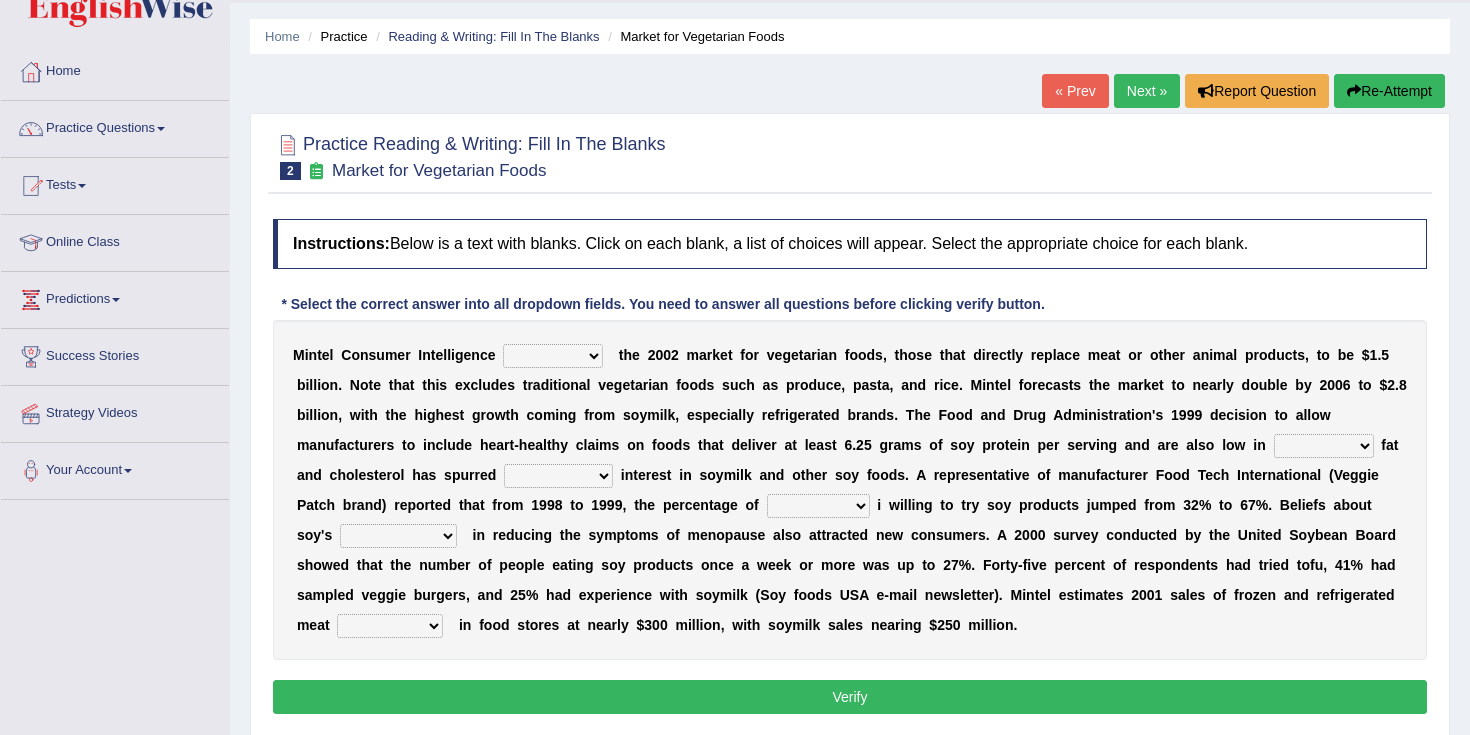 click on "deals fulfills creates estimates" at bounding box center (553, 356) 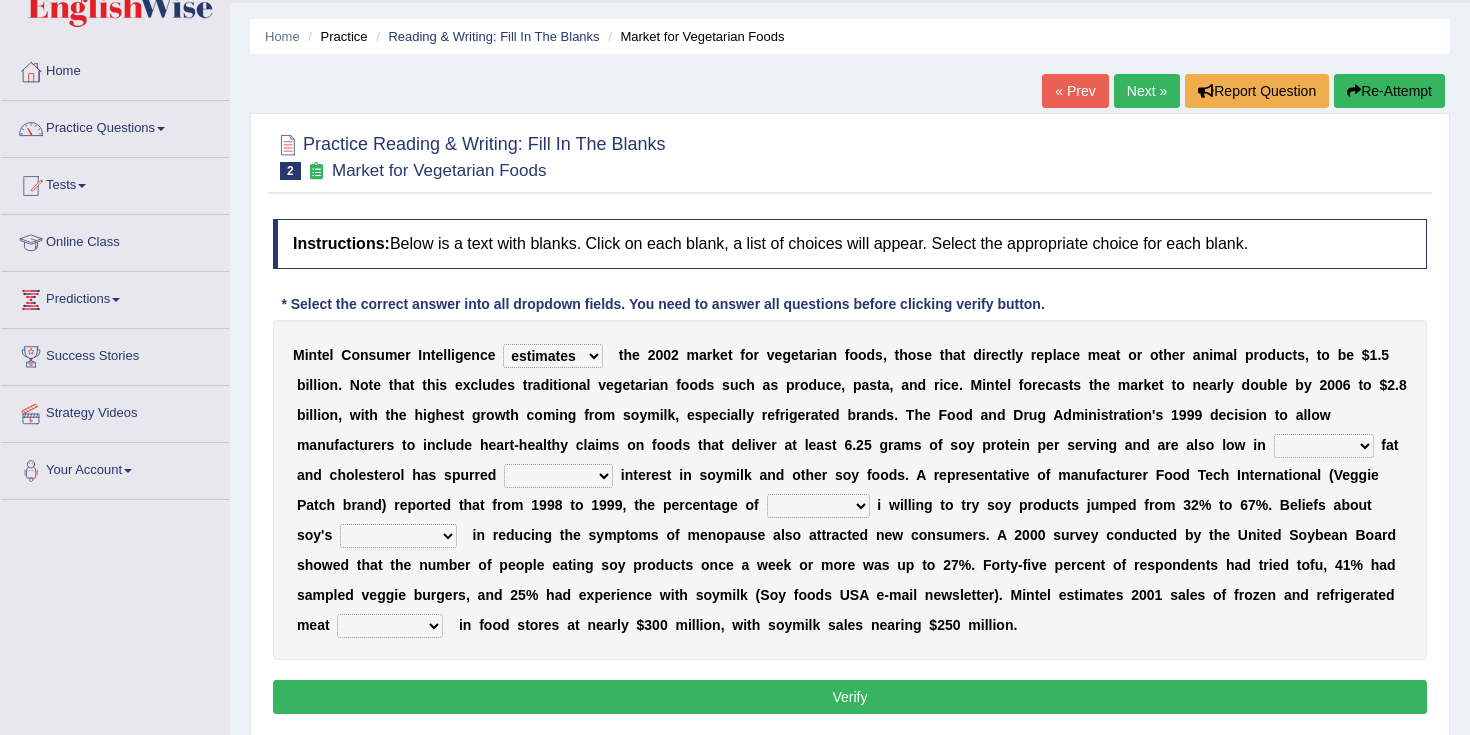 click on "saturated solid acid liquid" at bounding box center [1324, 446] 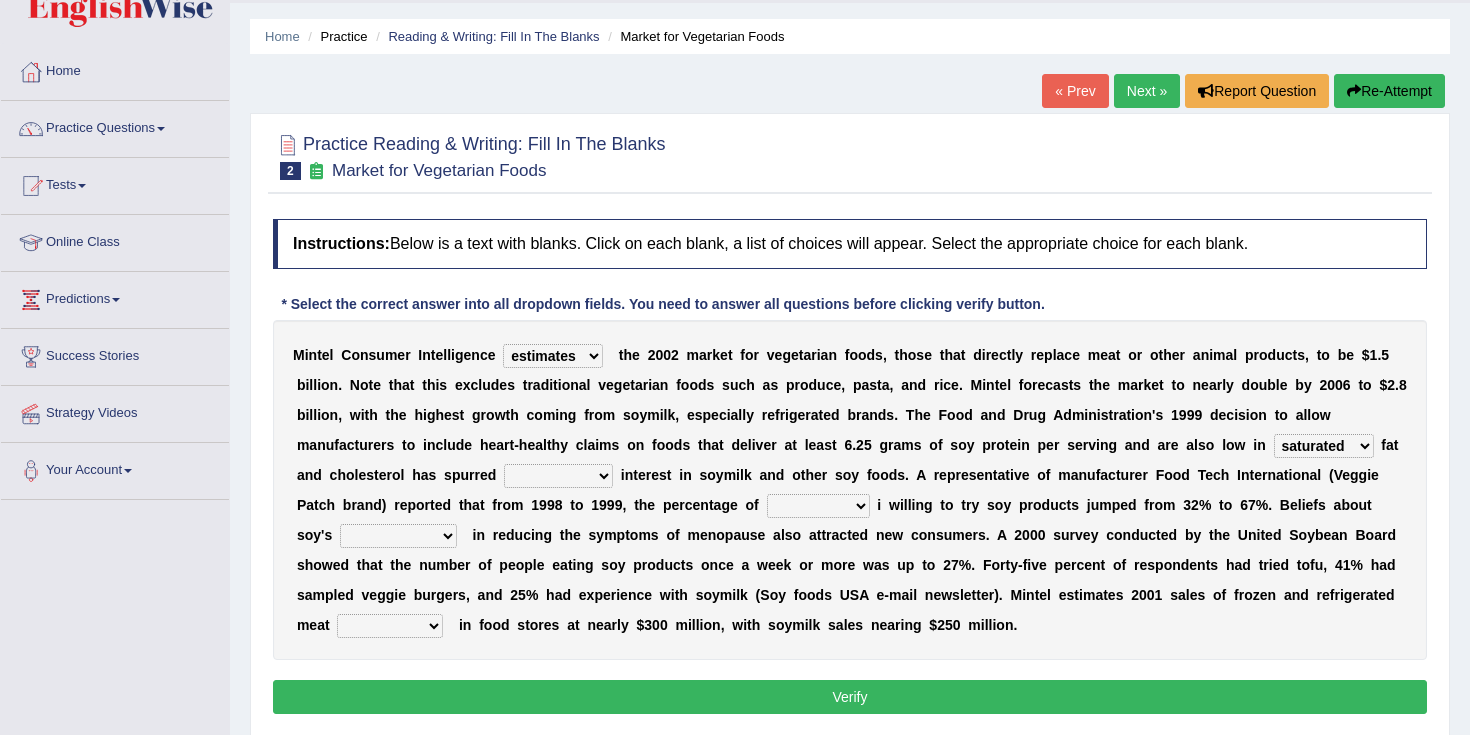 click on "good big tremendous extreme" at bounding box center [558, 476] 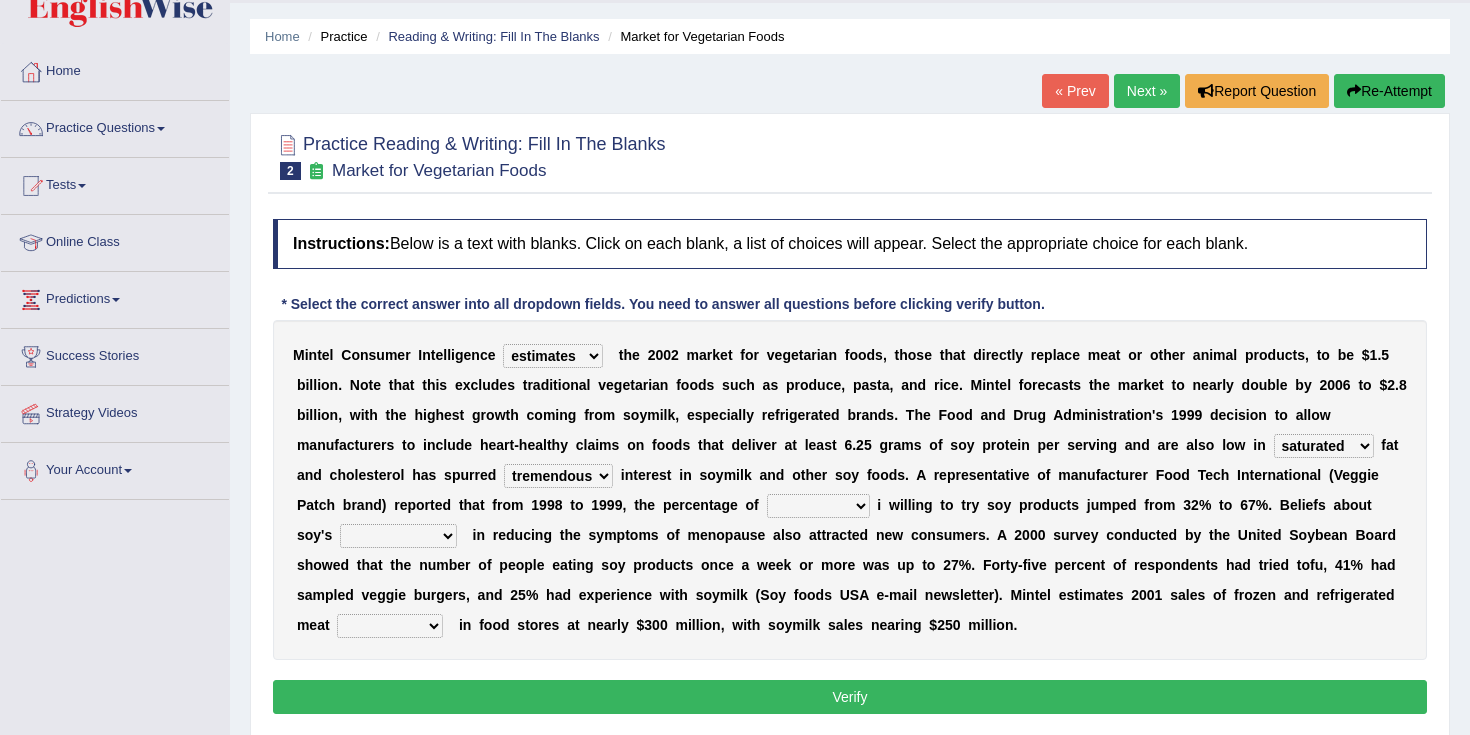 click on "guests consumers customers clients" at bounding box center [818, 506] 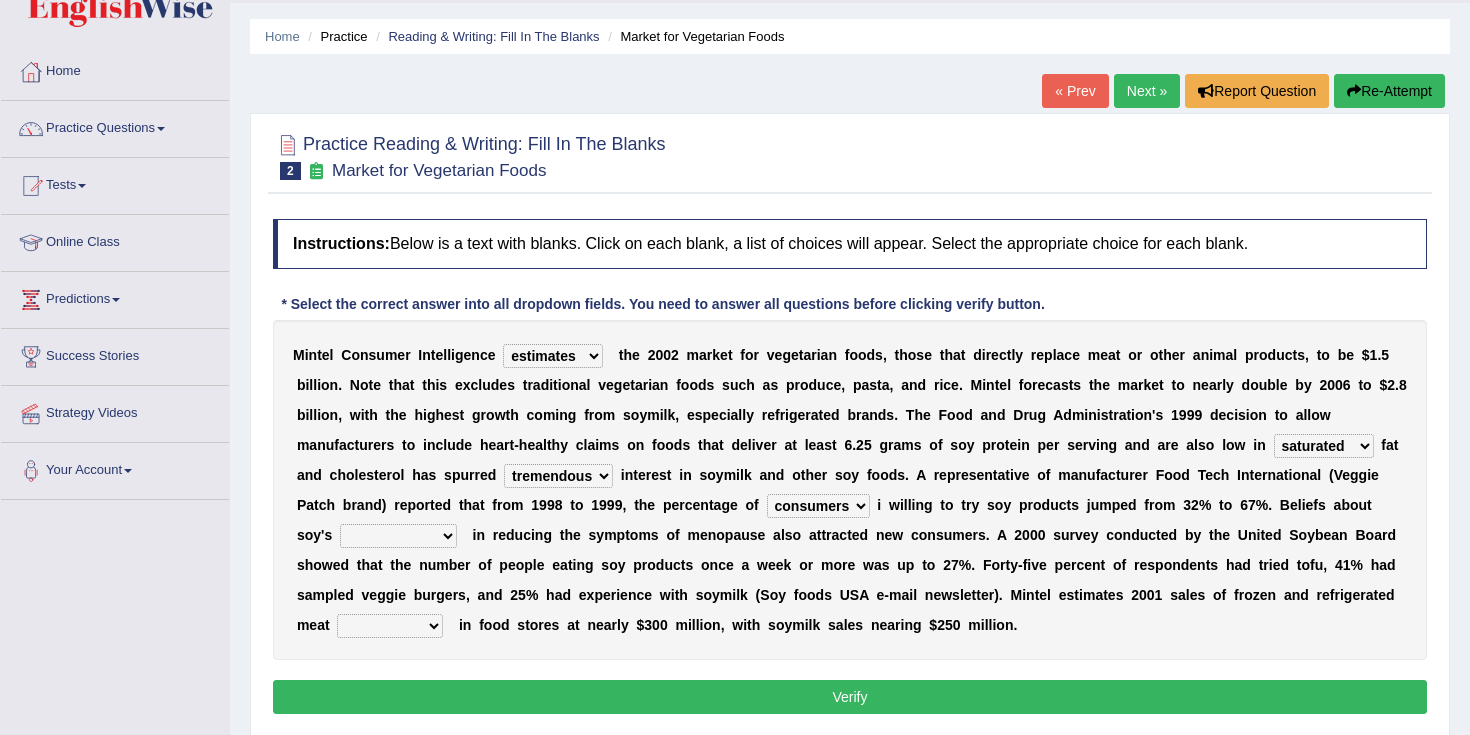 click on "effectiveness timeliness efficiency goodness" at bounding box center (398, 536) 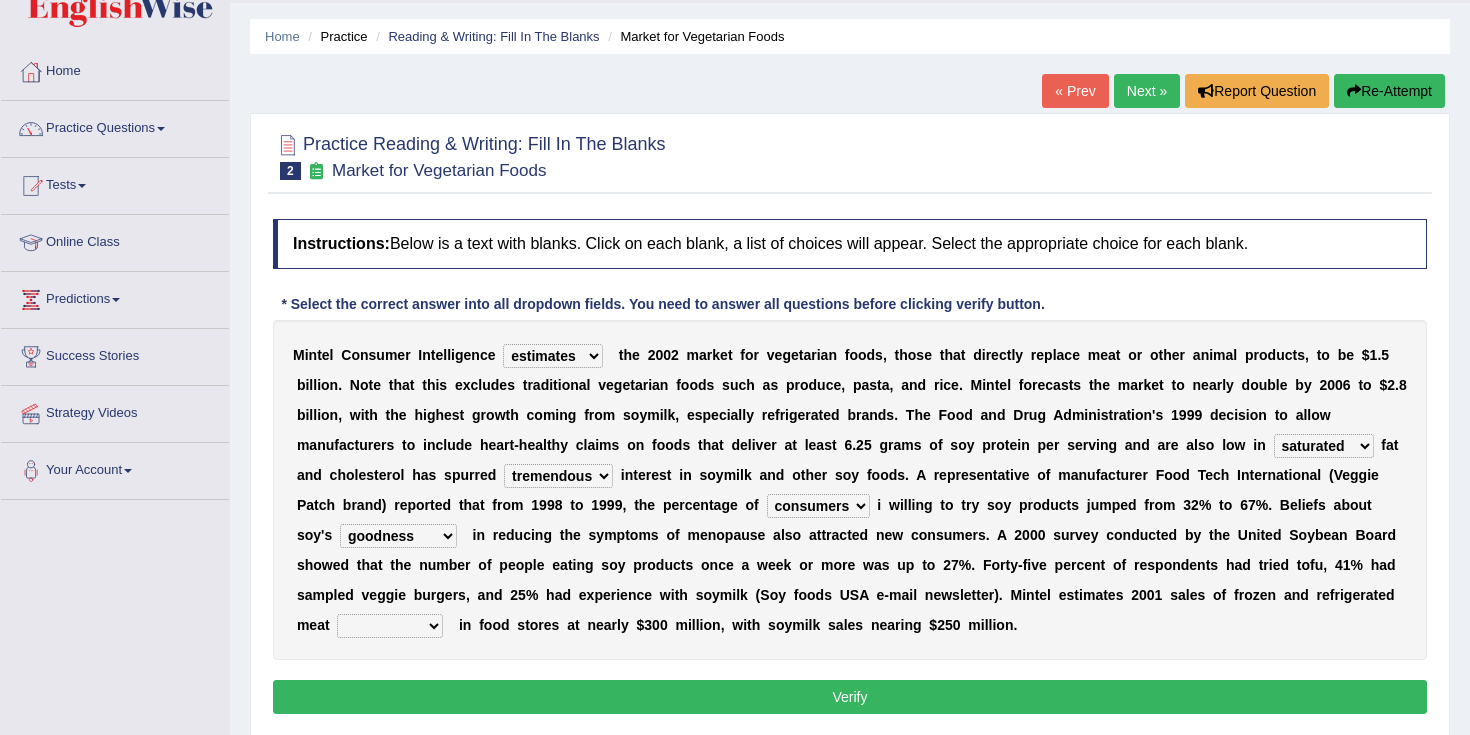 click on "foods choices staffs alternatives" at bounding box center (390, 626) 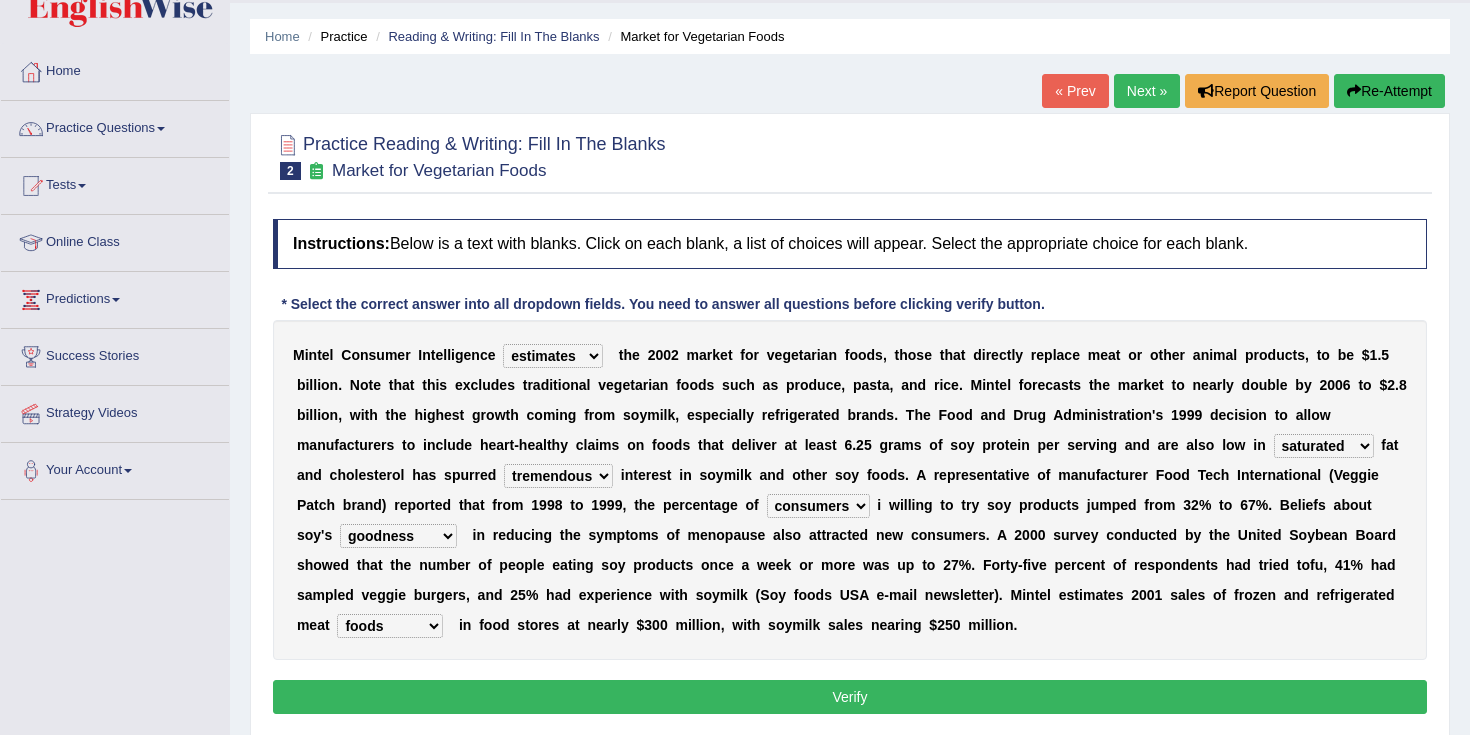 click on "Verify" at bounding box center [850, 697] 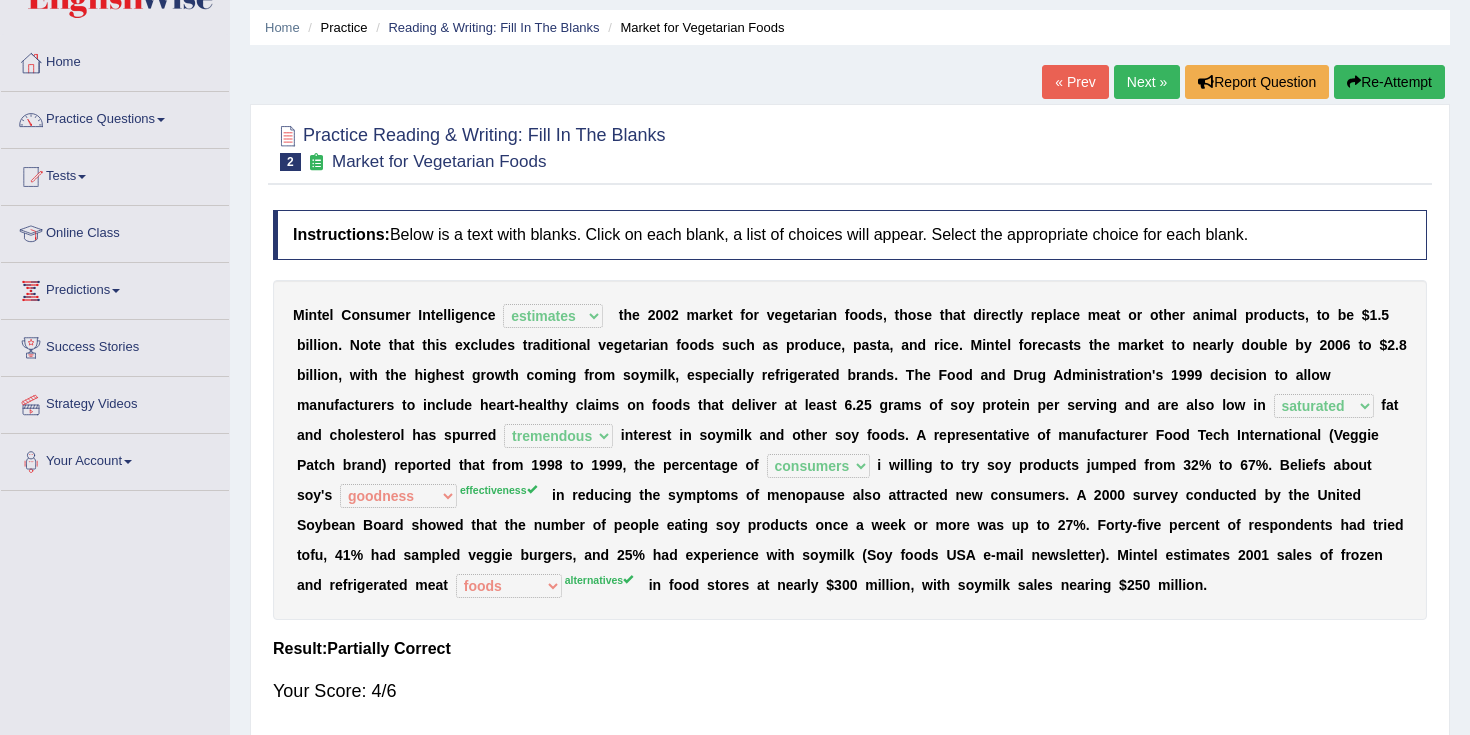 scroll, scrollTop: 62, scrollLeft: 0, axis: vertical 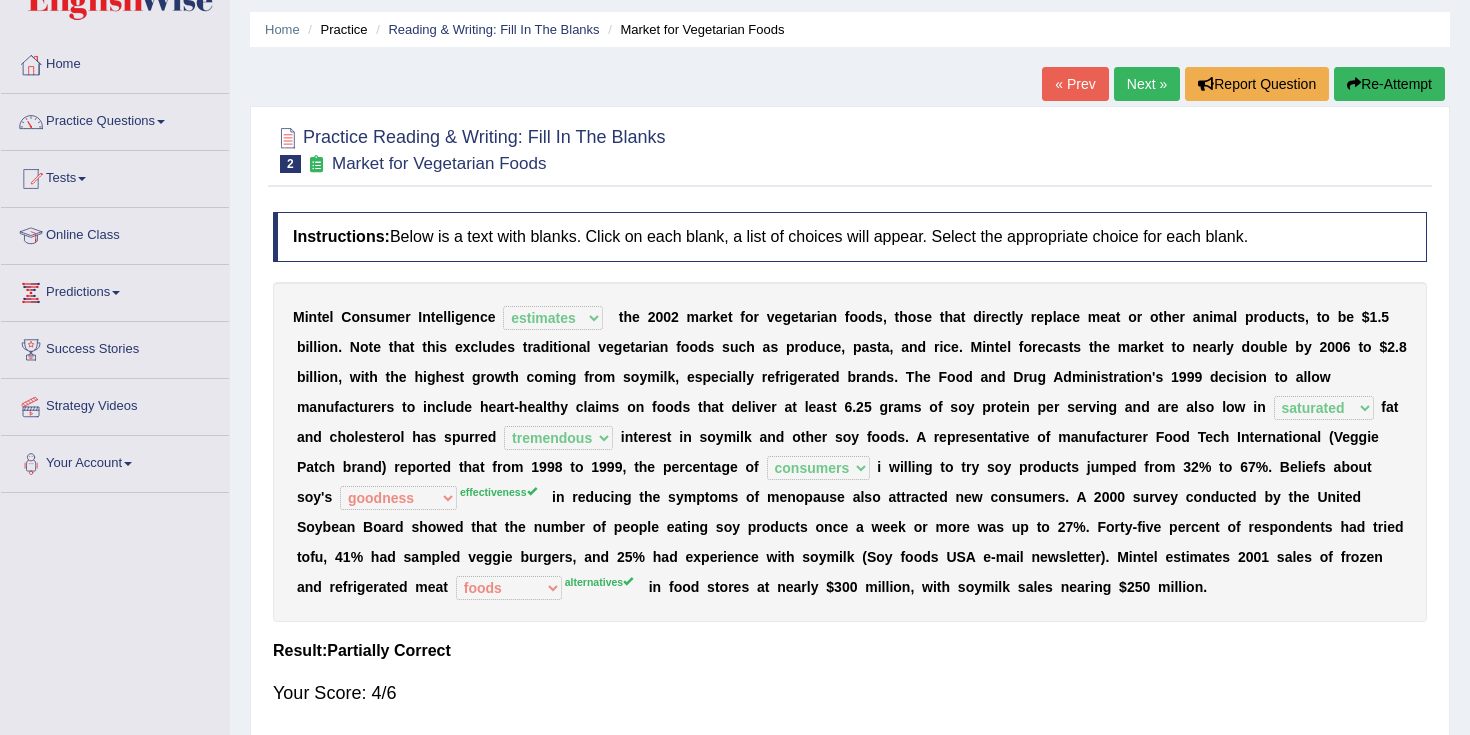 click on "Next »" at bounding box center (1147, 84) 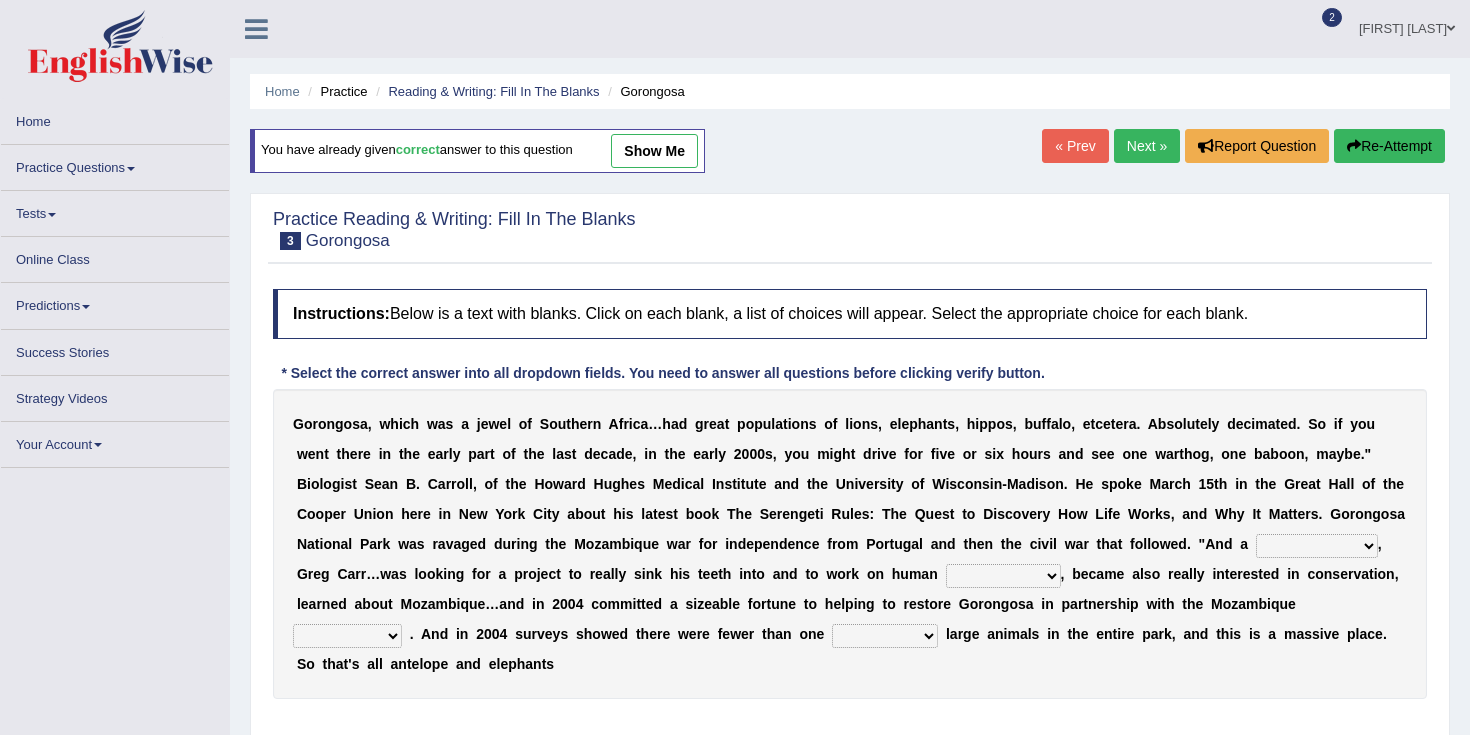 scroll, scrollTop: 0, scrollLeft: 0, axis: both 